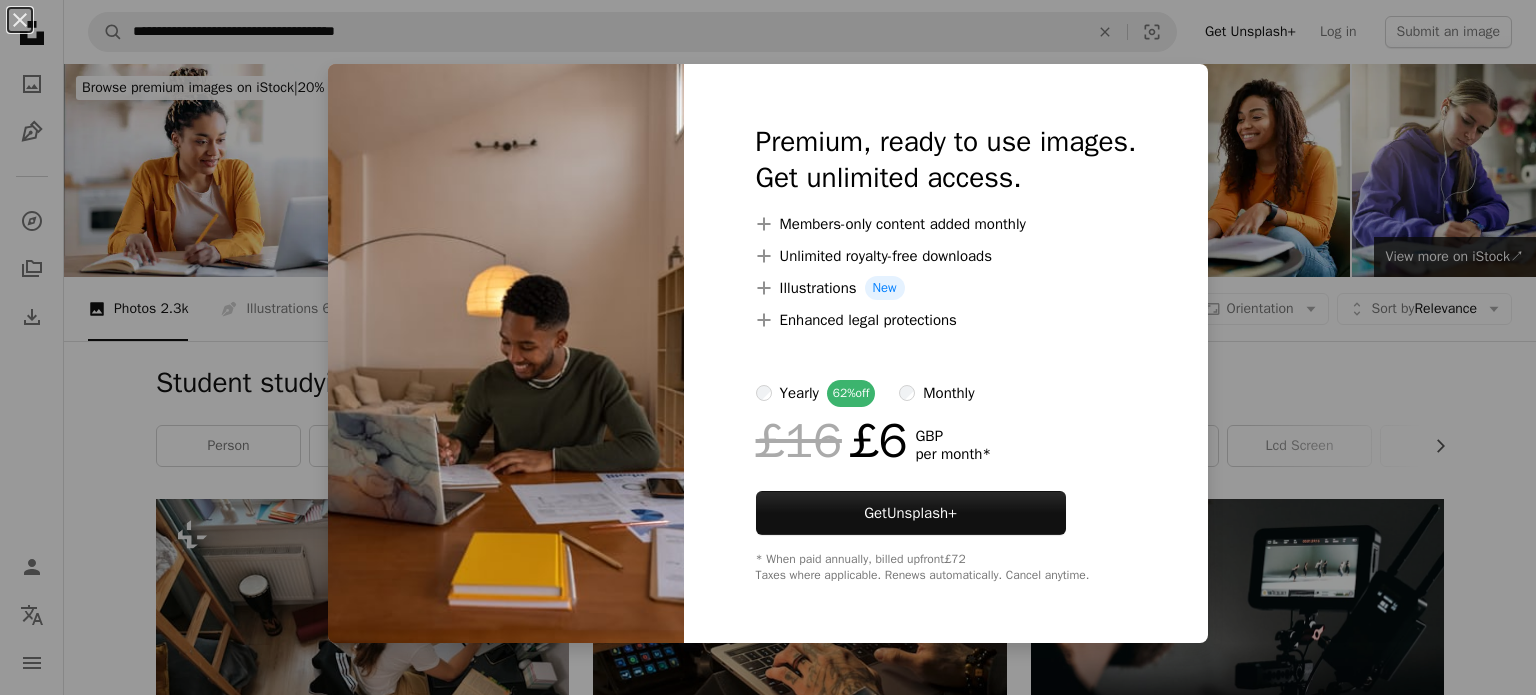 scroll, scrollTop: 13908, scrollLeft: 0, axis: vertical 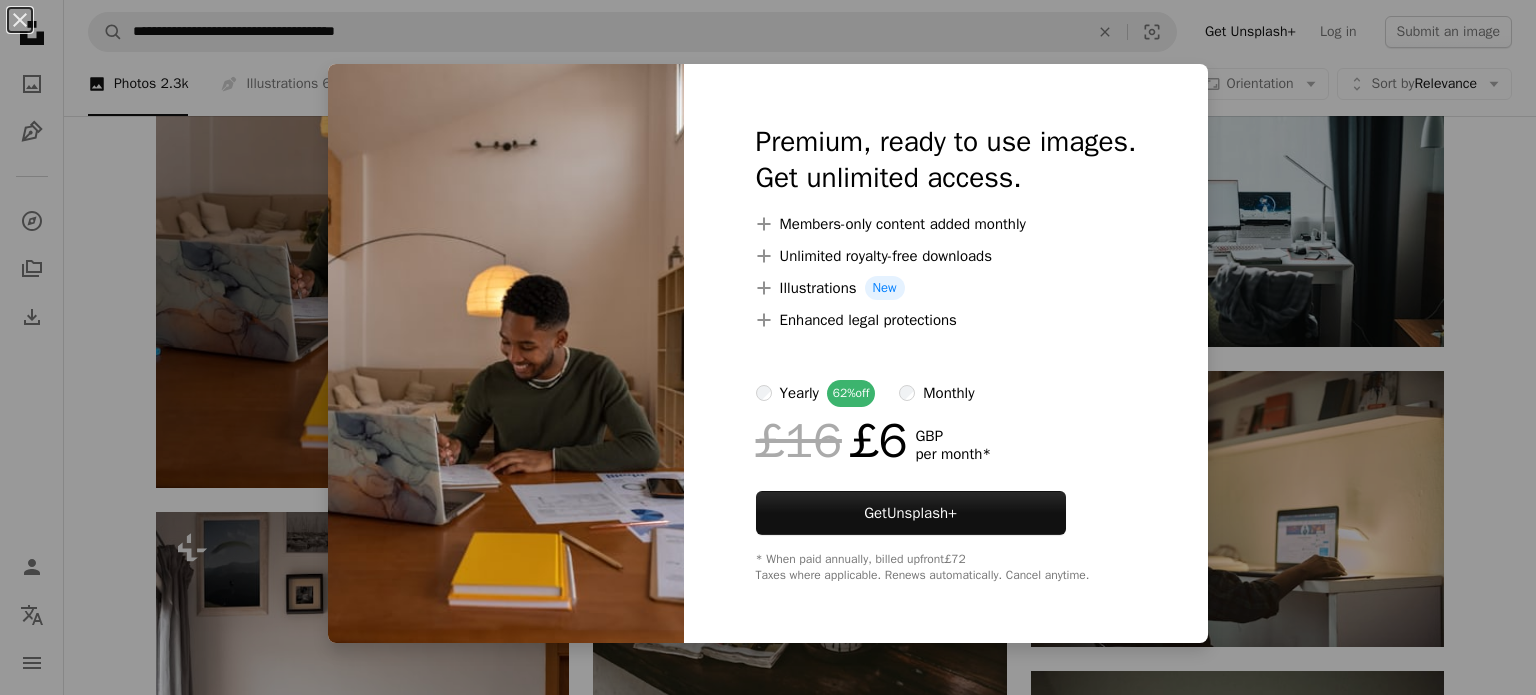 drag, startPoint x: 1486, startPoint y: 230, endPoint x: 1479, endPoint y: 254, distance: 25 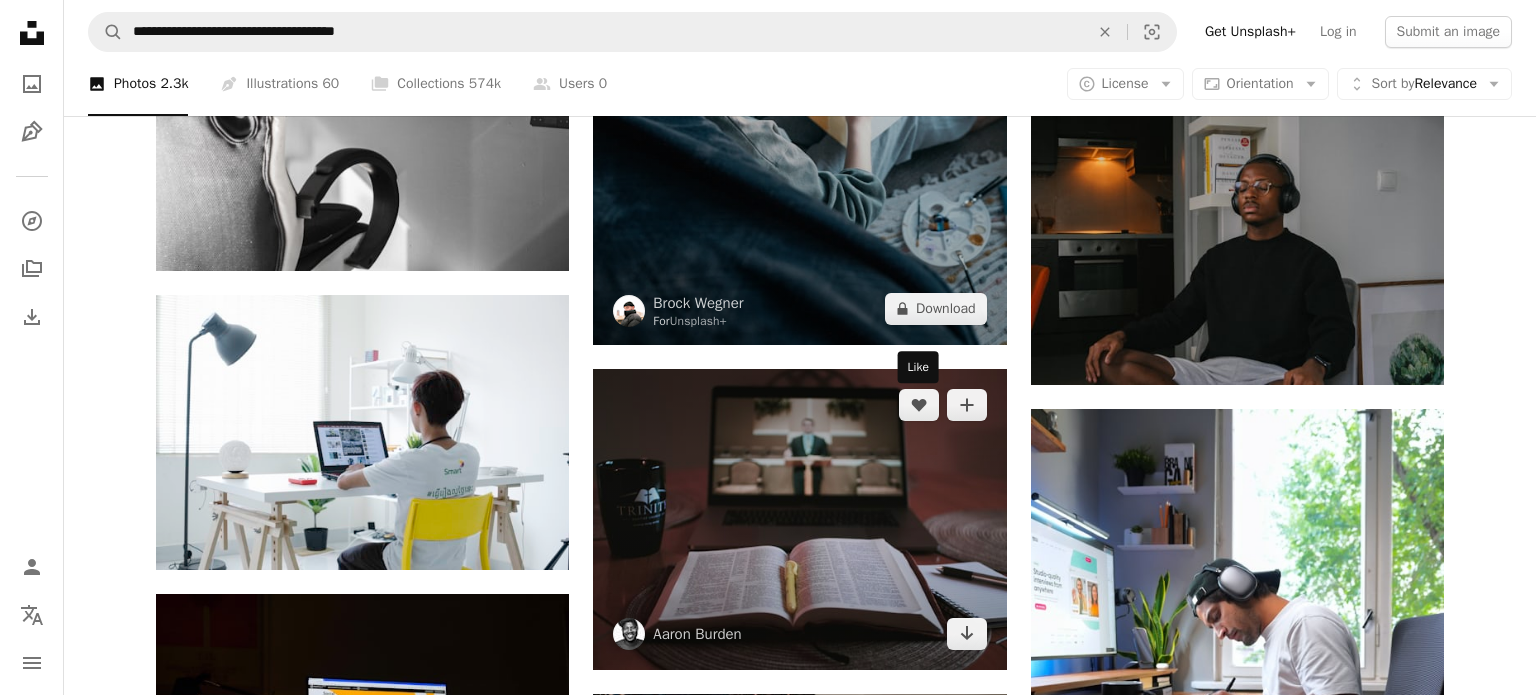 scroll, scrollTop: 16361, scrollLeft: 0, axis: vertical 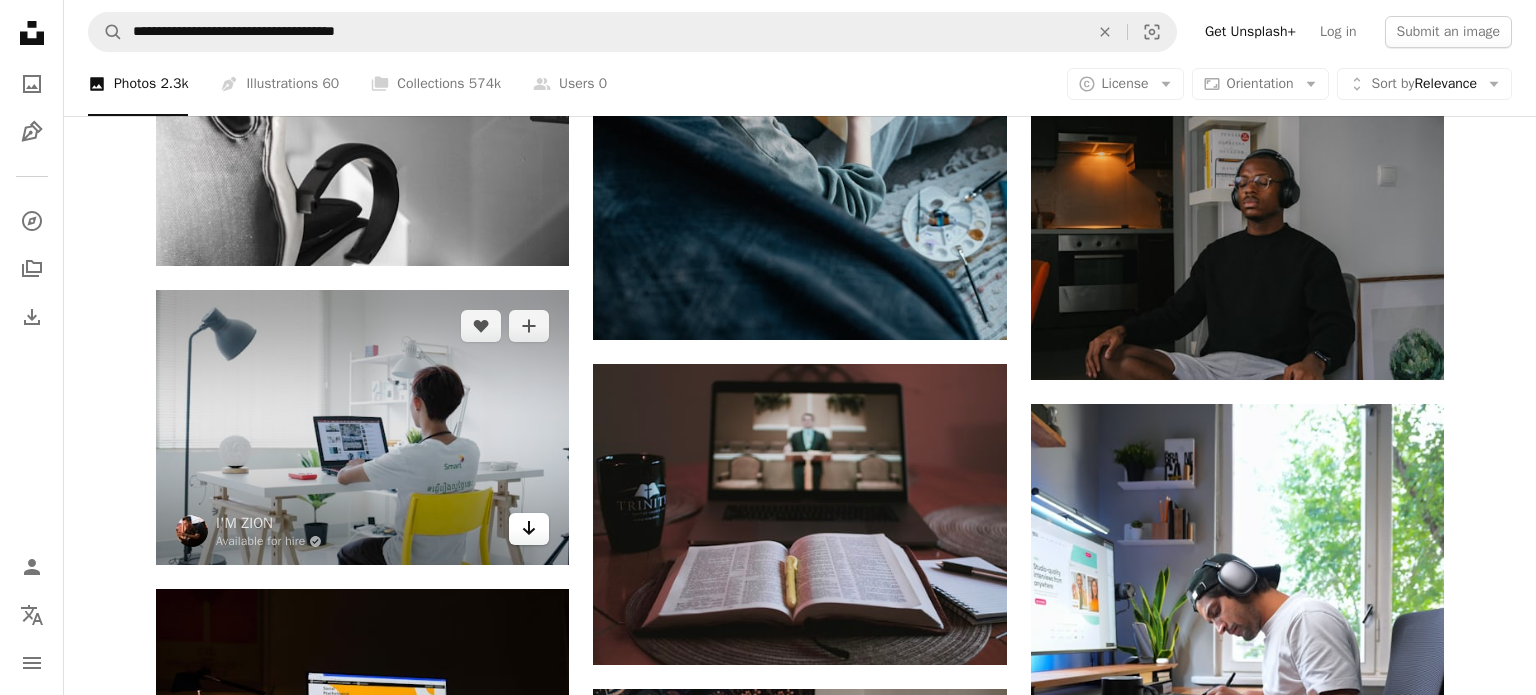 click on "Arrow pointing down" 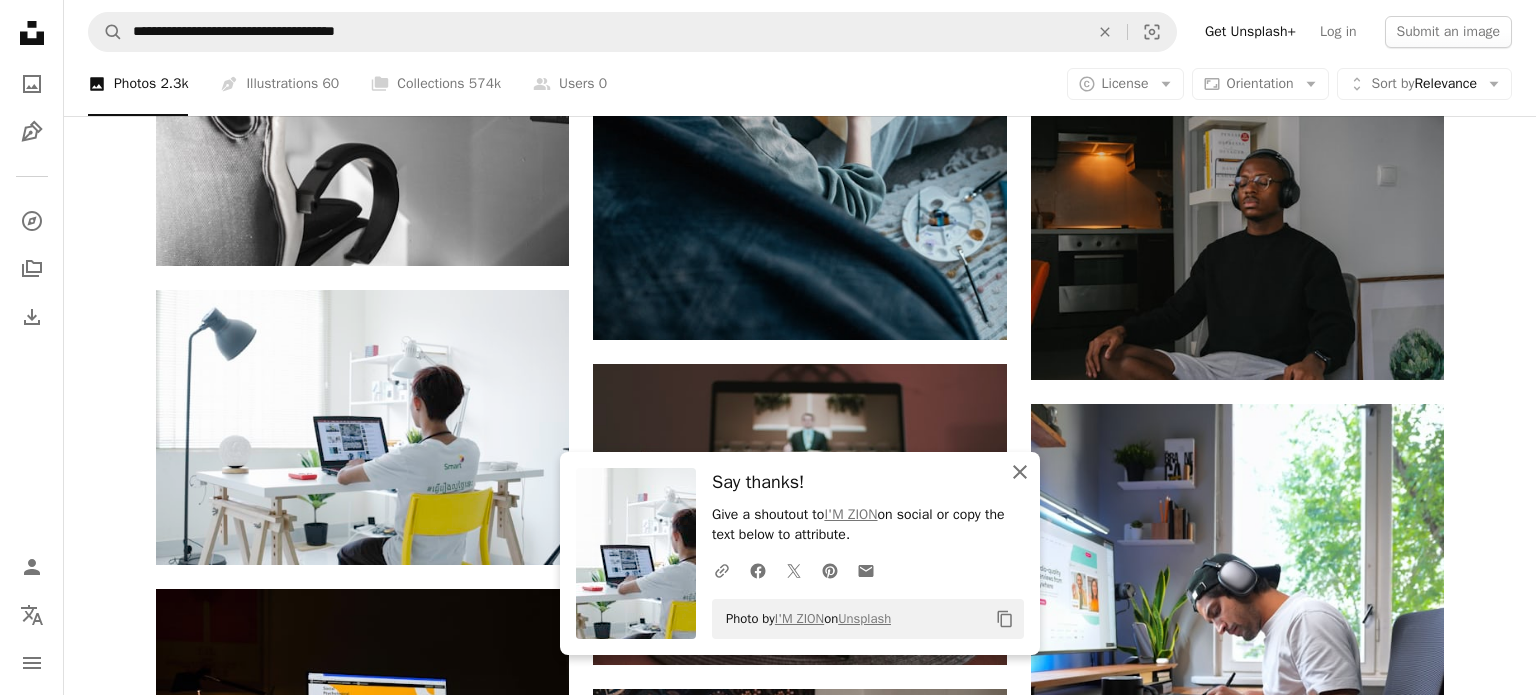 click on "An X shape" 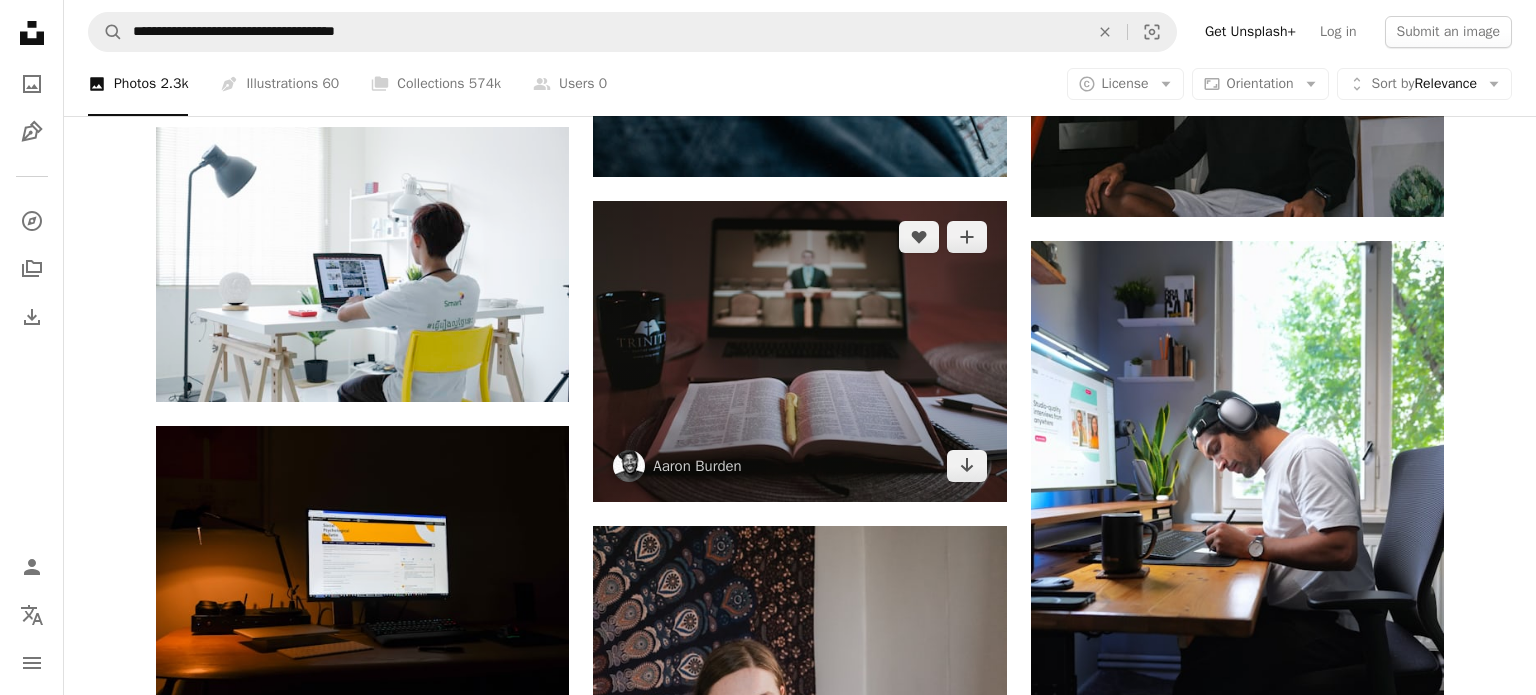 scroll, scrollTop: 16554, scrollLeft: 0, axis: vertical 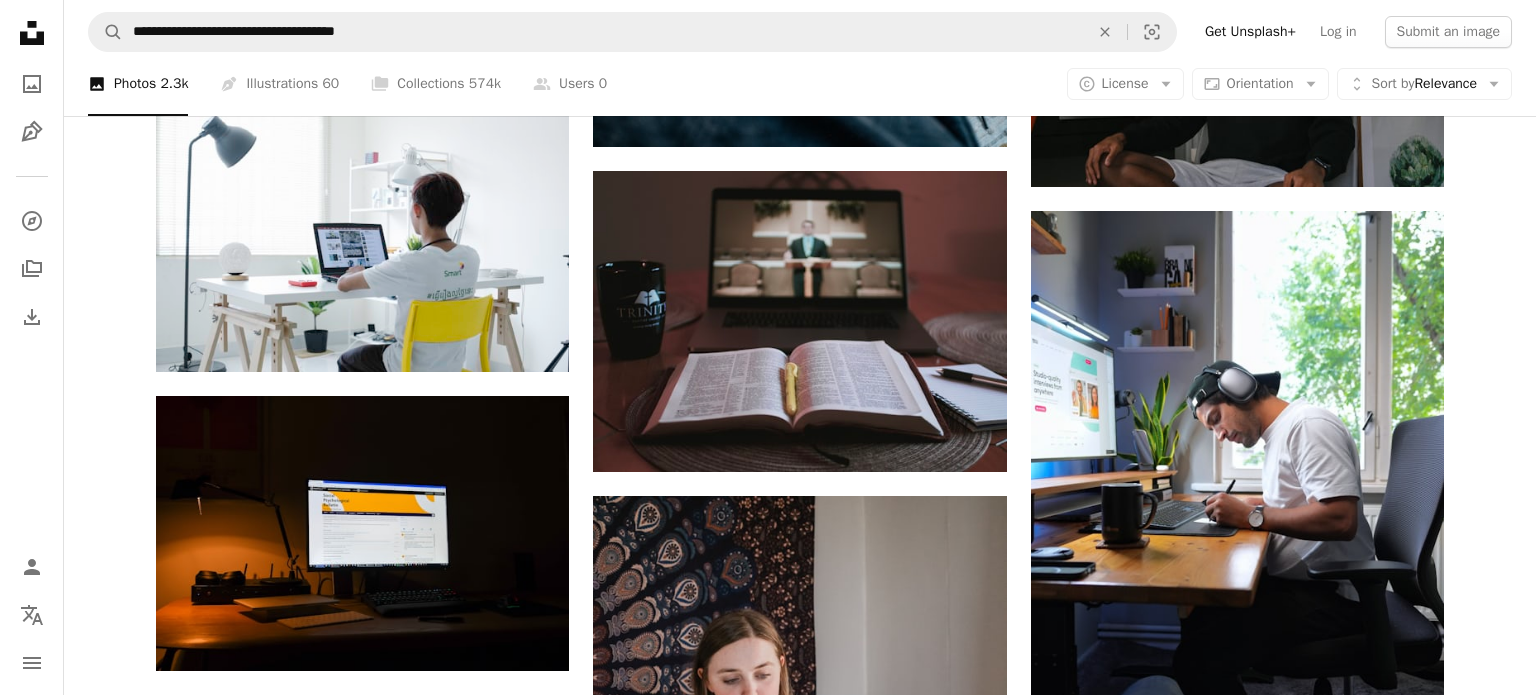 click on "[FIRST] [LAST]" at bounding box center [800, -6560] 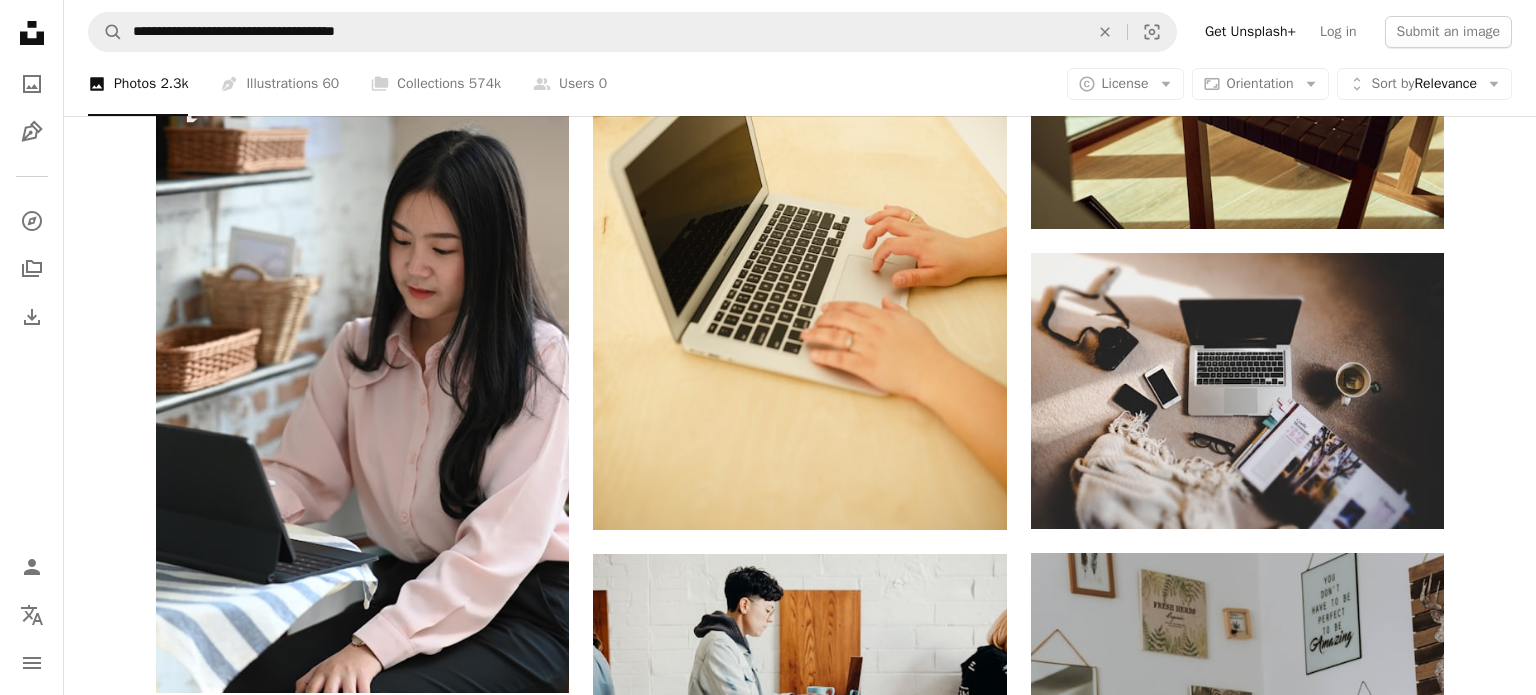 scroll, scrollTop: 21157, scrollLeft: 0, axis: vertical 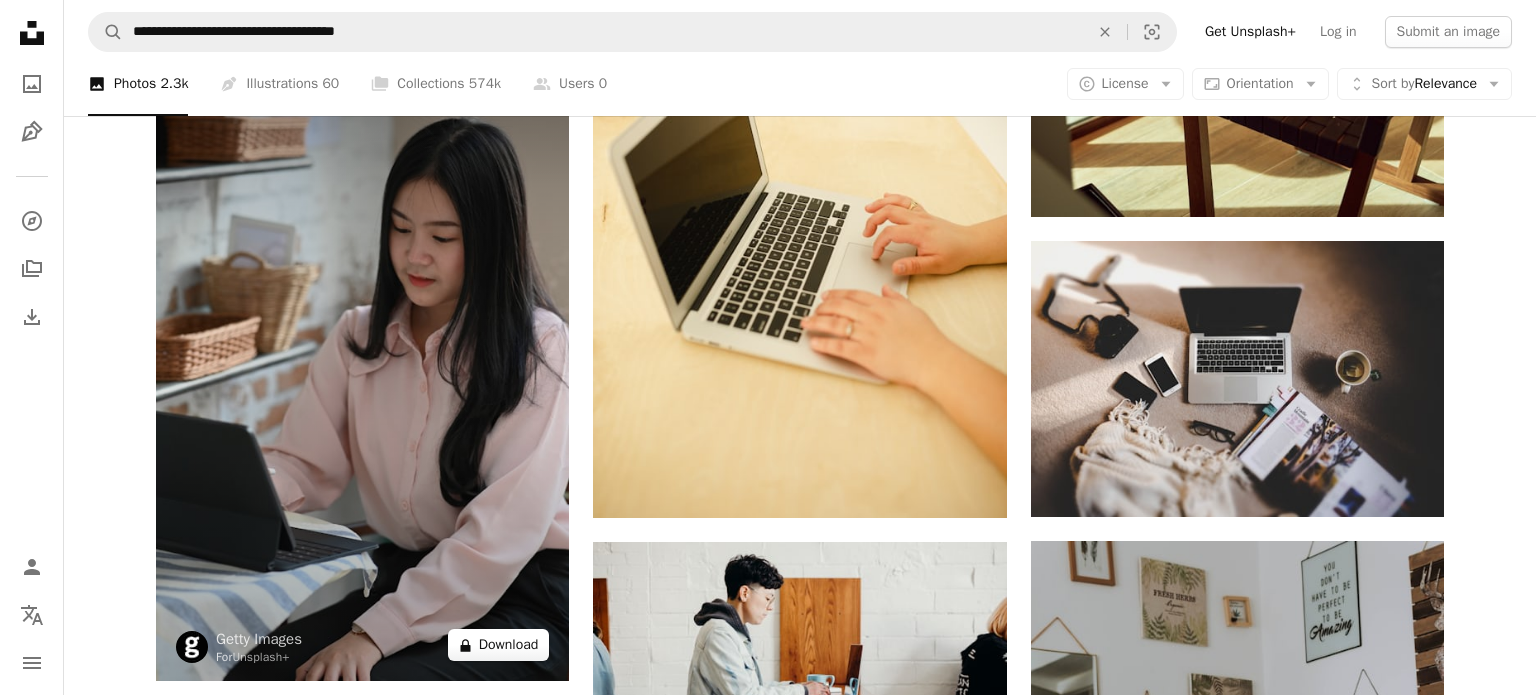 click on "A lock   Download" at bounding box center (499, 645) 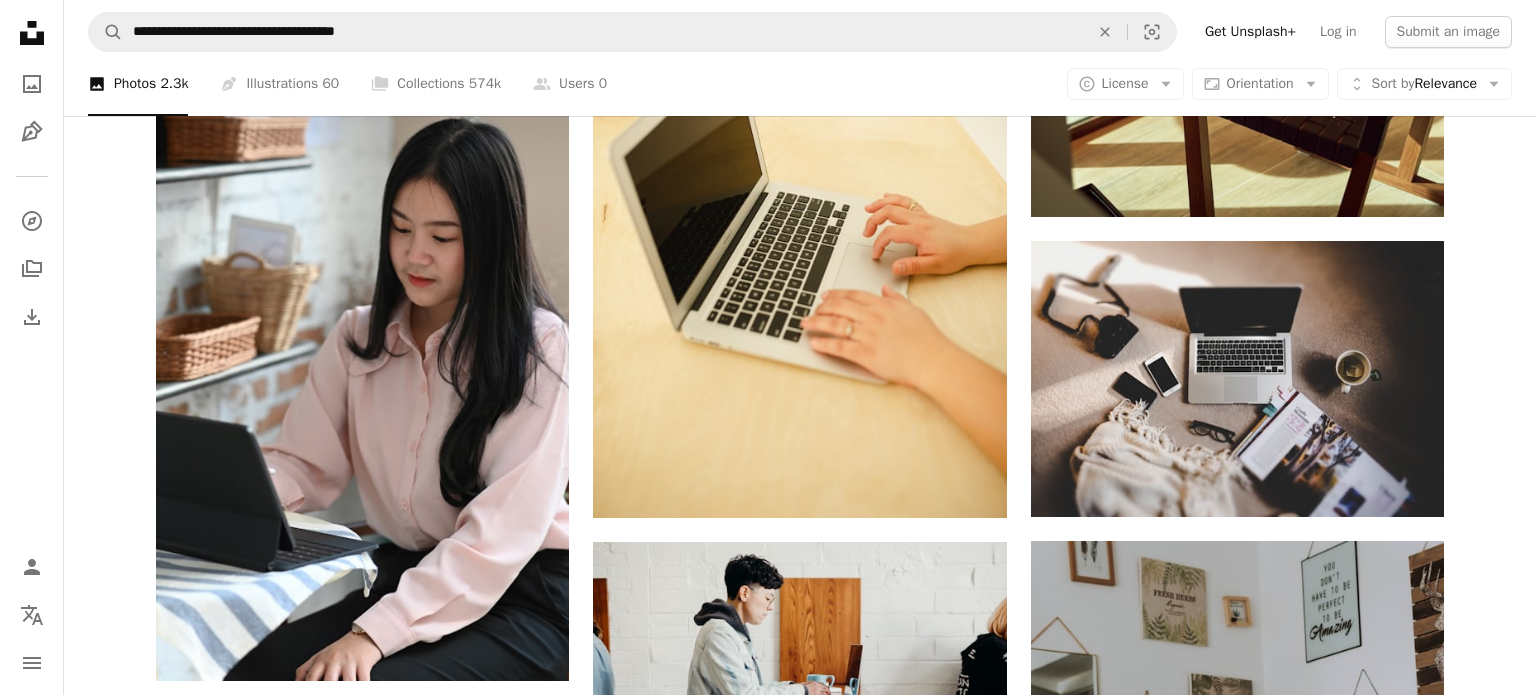 drag, startPoint x: 1458, startPoint y: 265, endPoint x: 1471, endPoint y: 277, distance: 17.691807 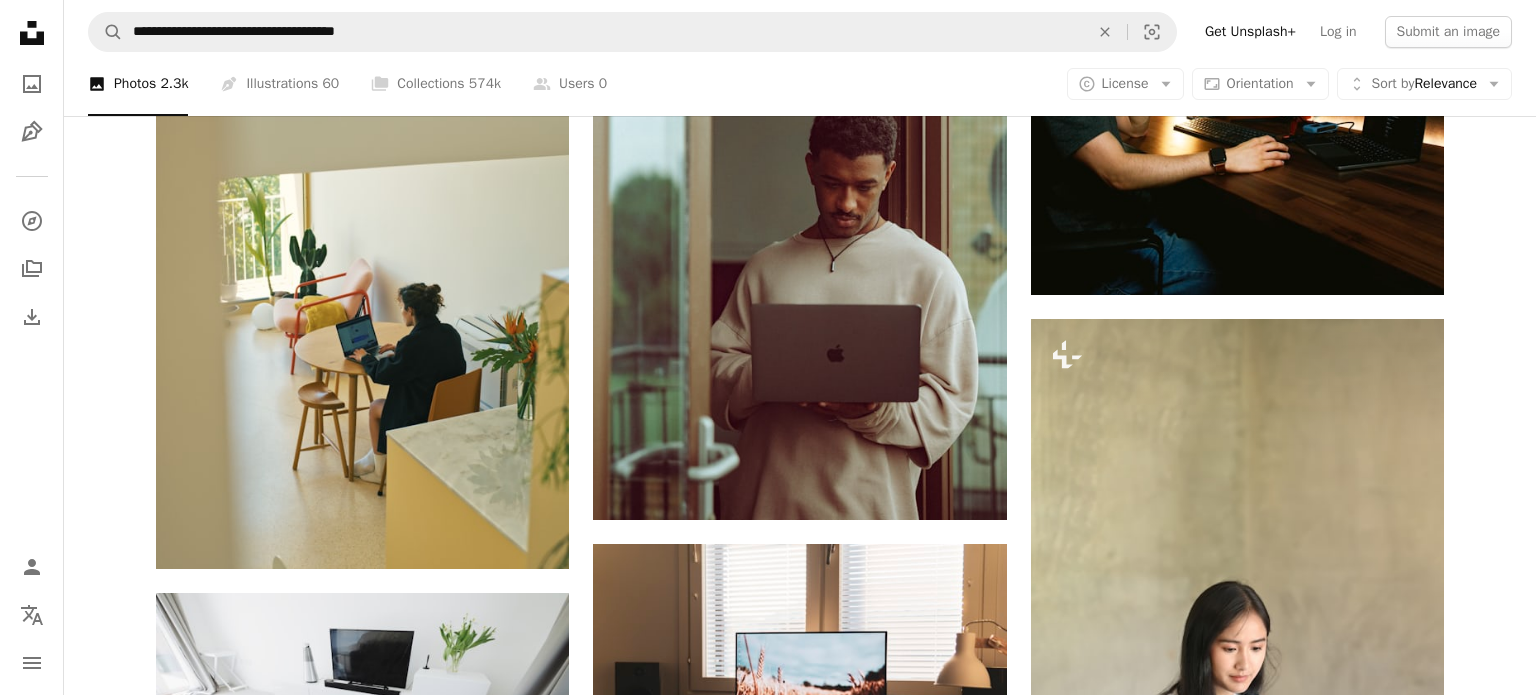 scroll, scrollTop: 24652, scrollLeft: 0, axis: vertical 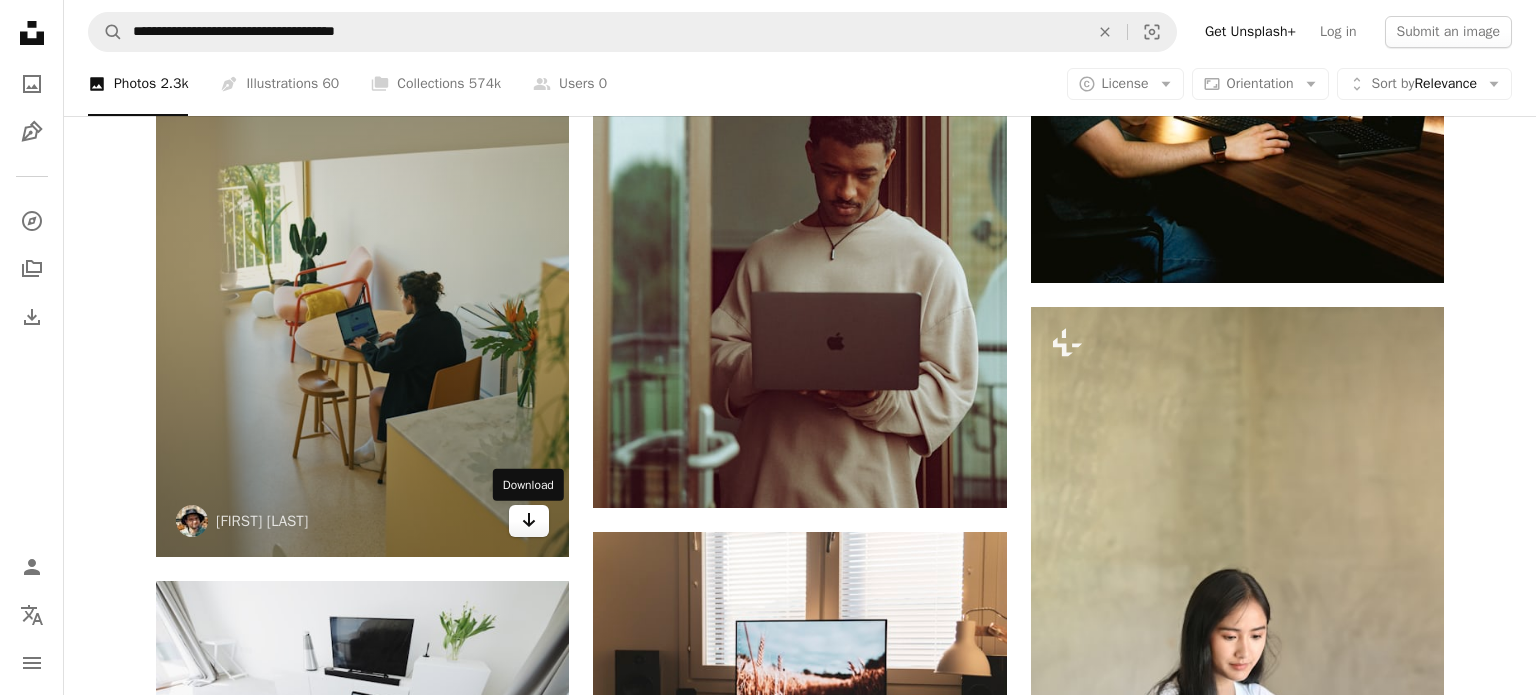 click on "Arrow pointing down" 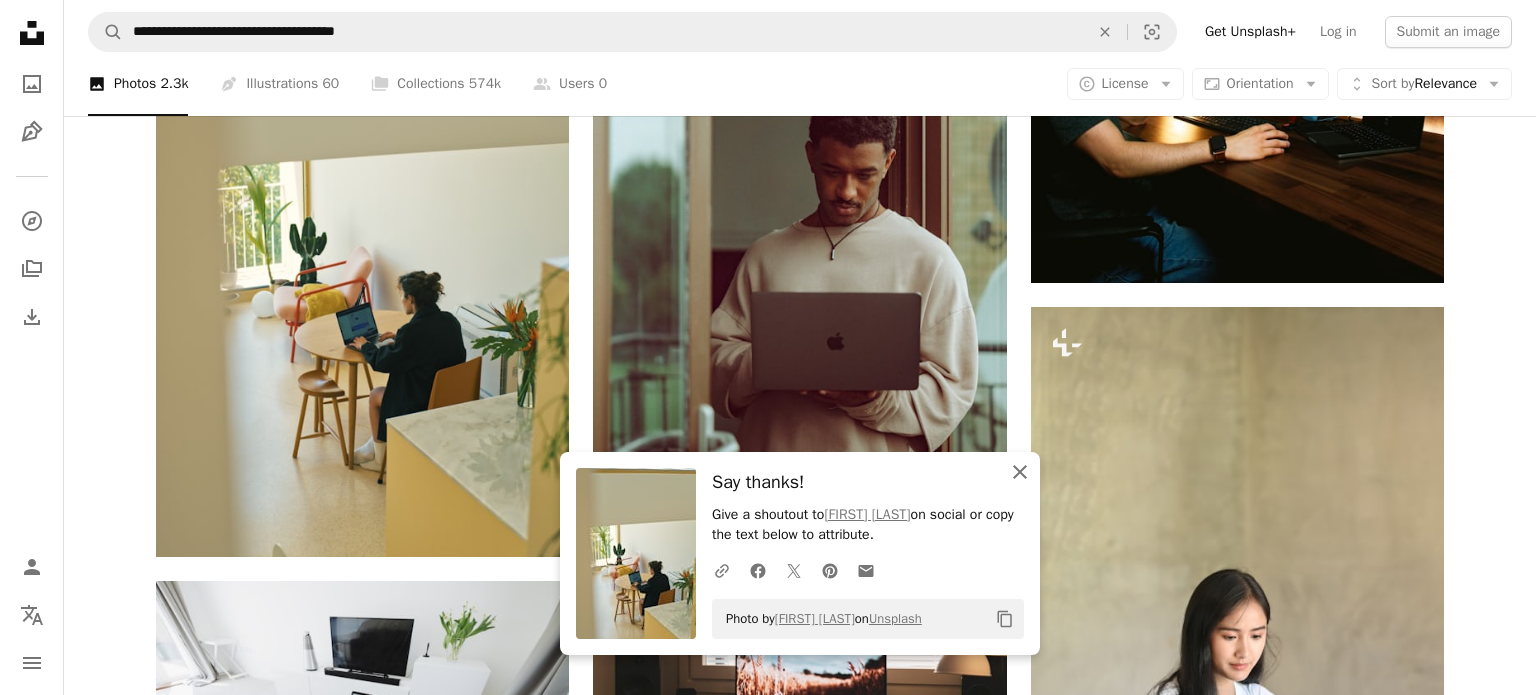 click on "An X shape" 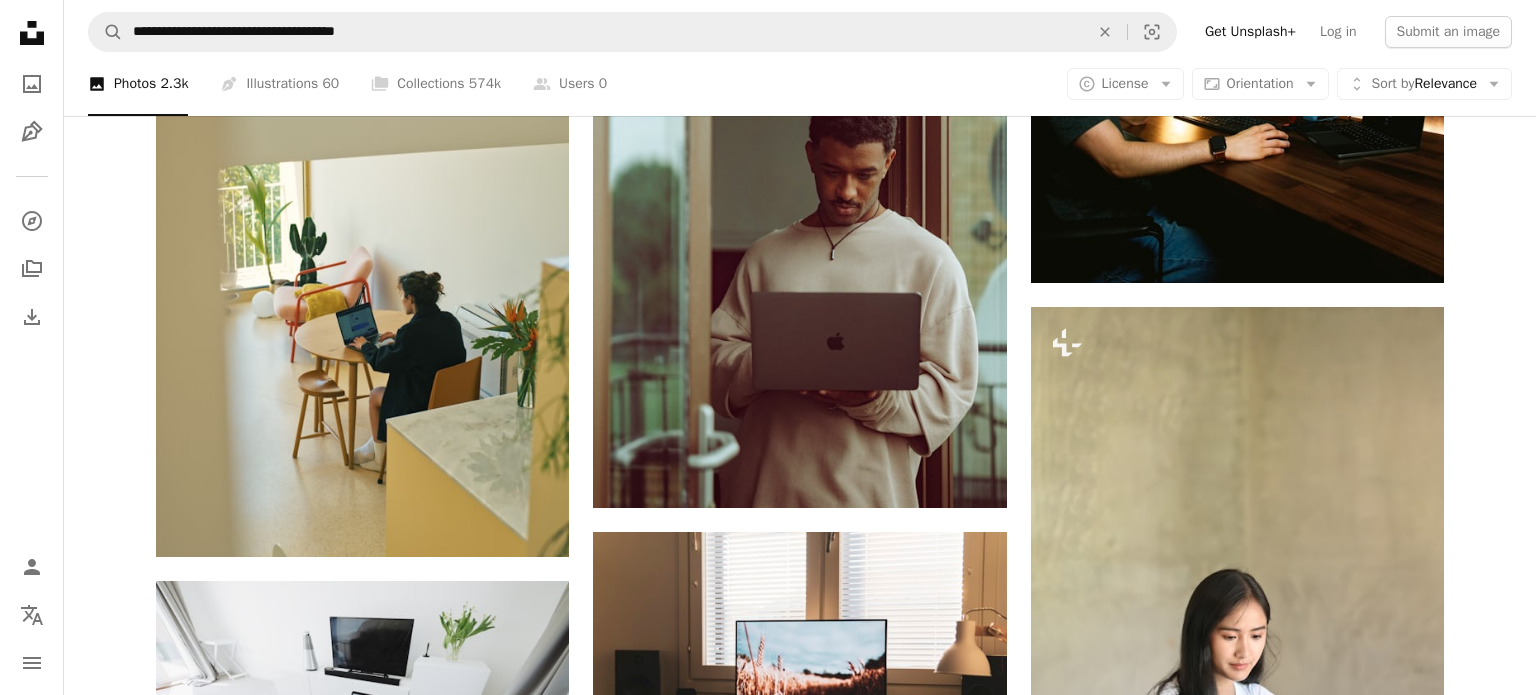 click on "[FIRST] [LAST]" at bounding box center (800, -10391) 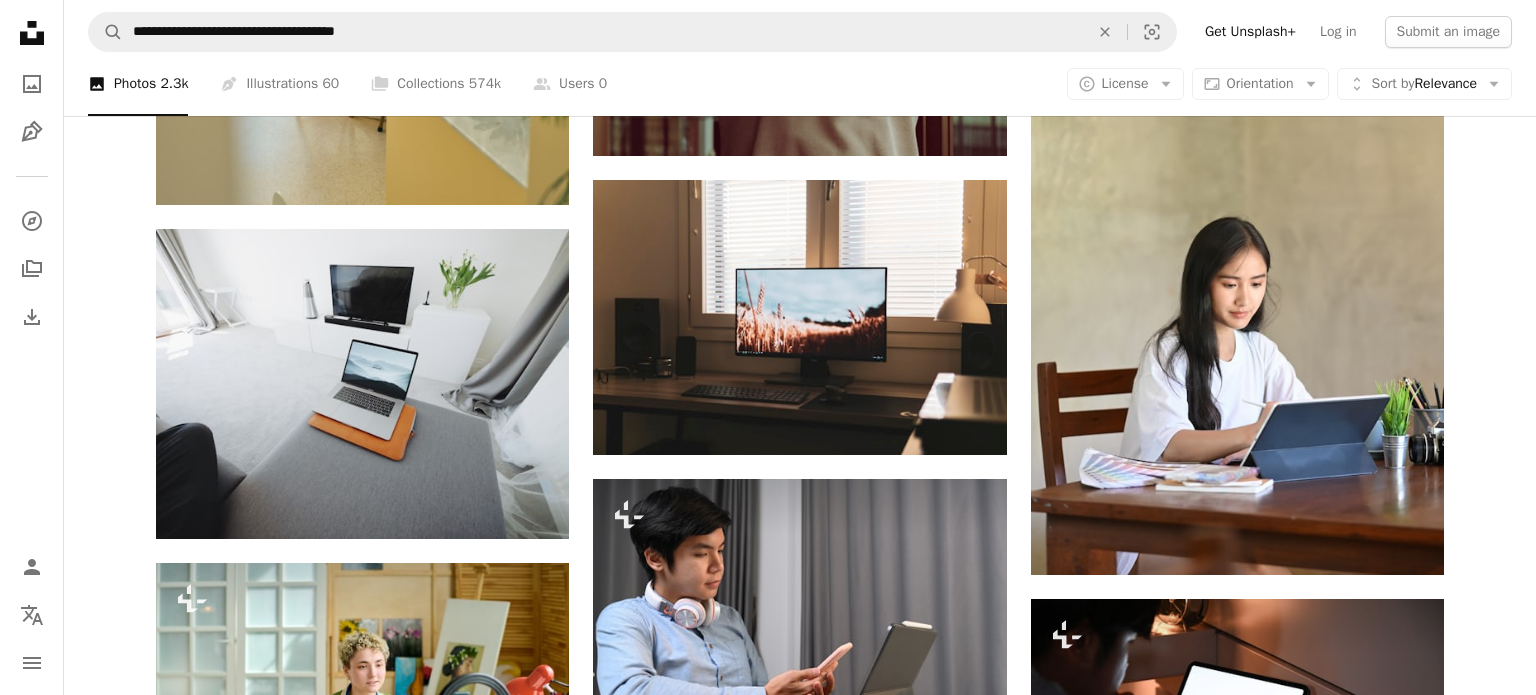 scroll, scrollTop: 25073, scrollLeft: 0, axis: vertical 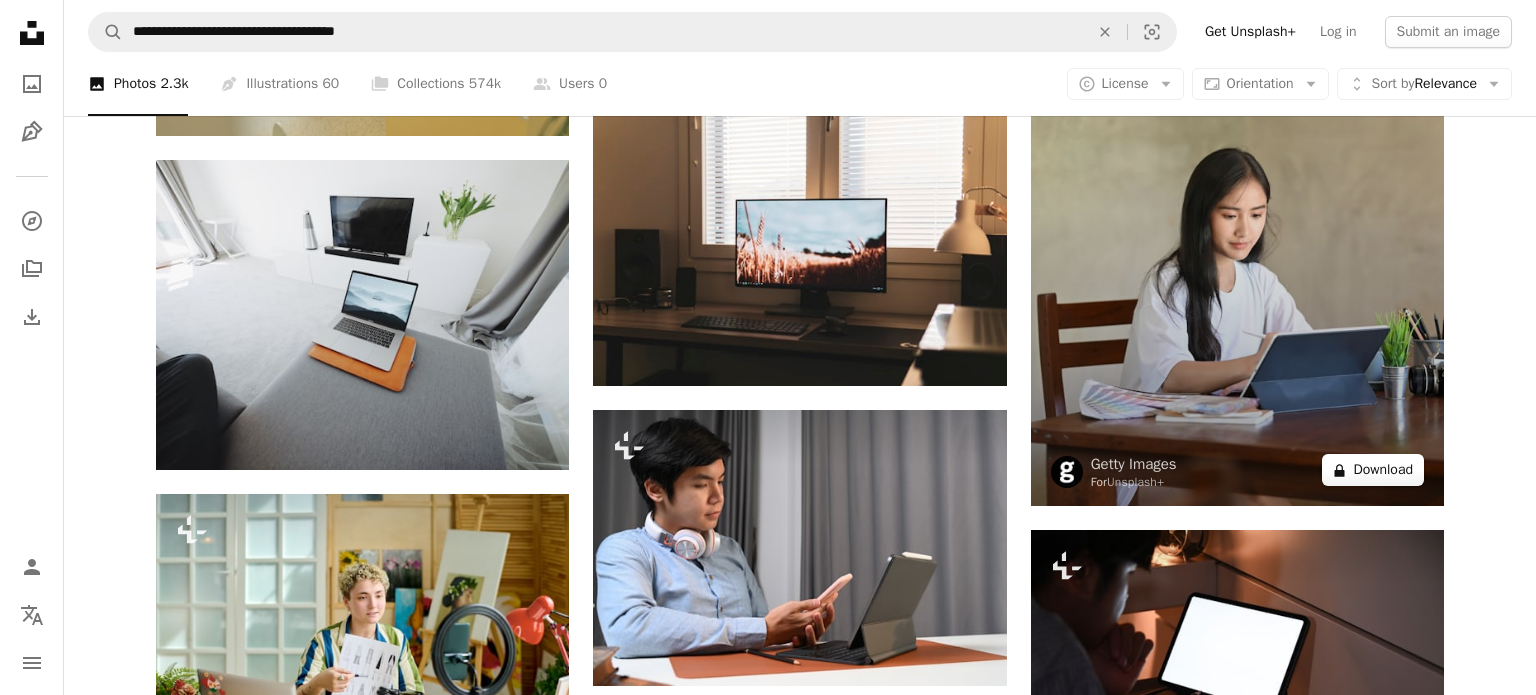click on "A lock   Download" at bounding box center [1373, 470] 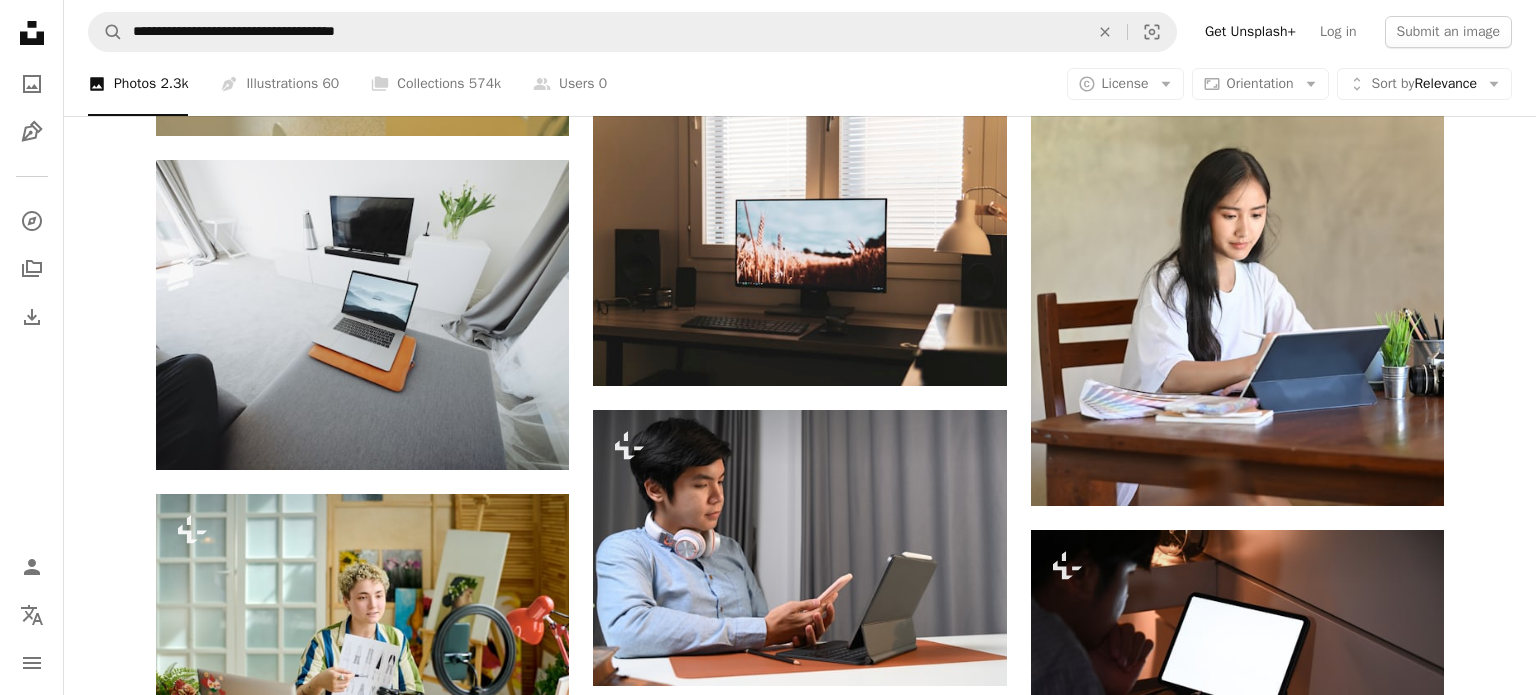 drag, startPoint x: 1471, startPoint y: 258, endPoint x: 1465, endPoint y: 272, distance: 15.231546 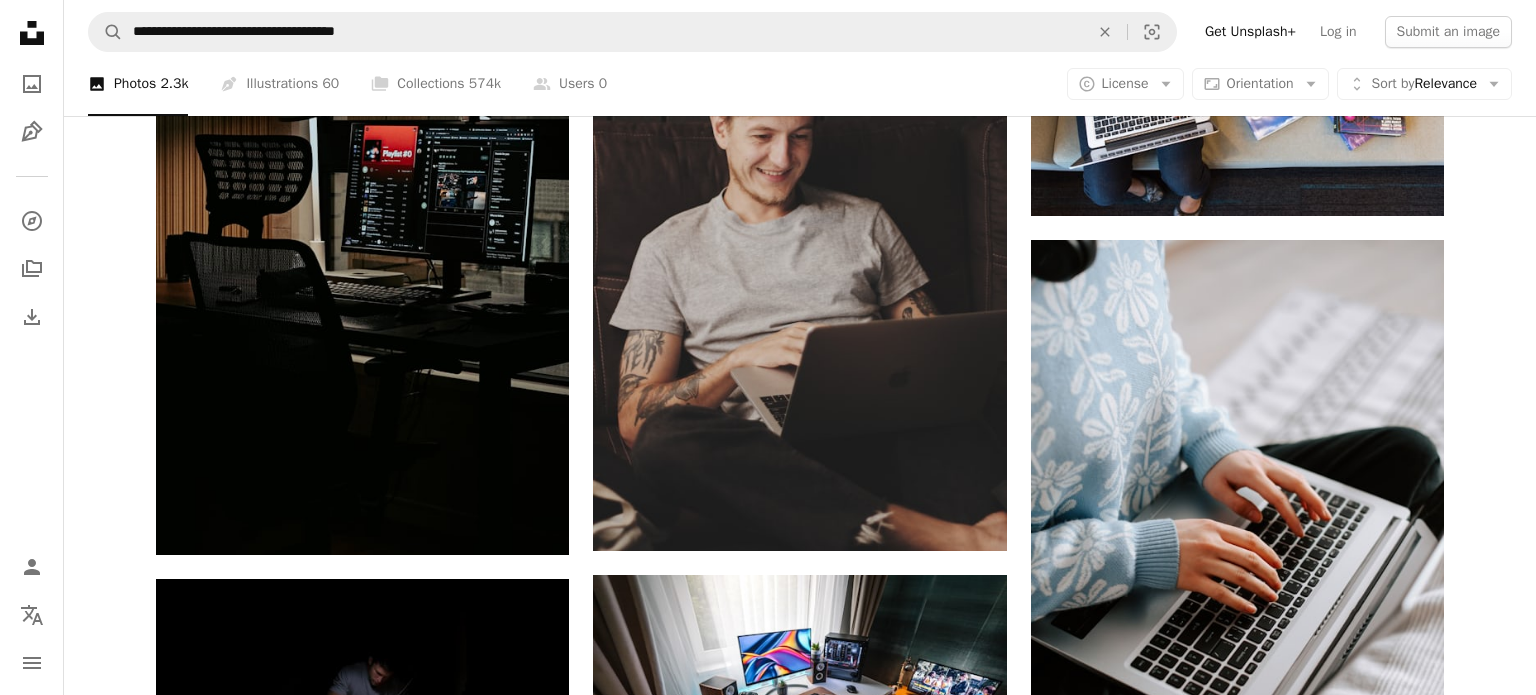 scroll, scrollTop: 30579, scrollLeft: 0, axis: vertical 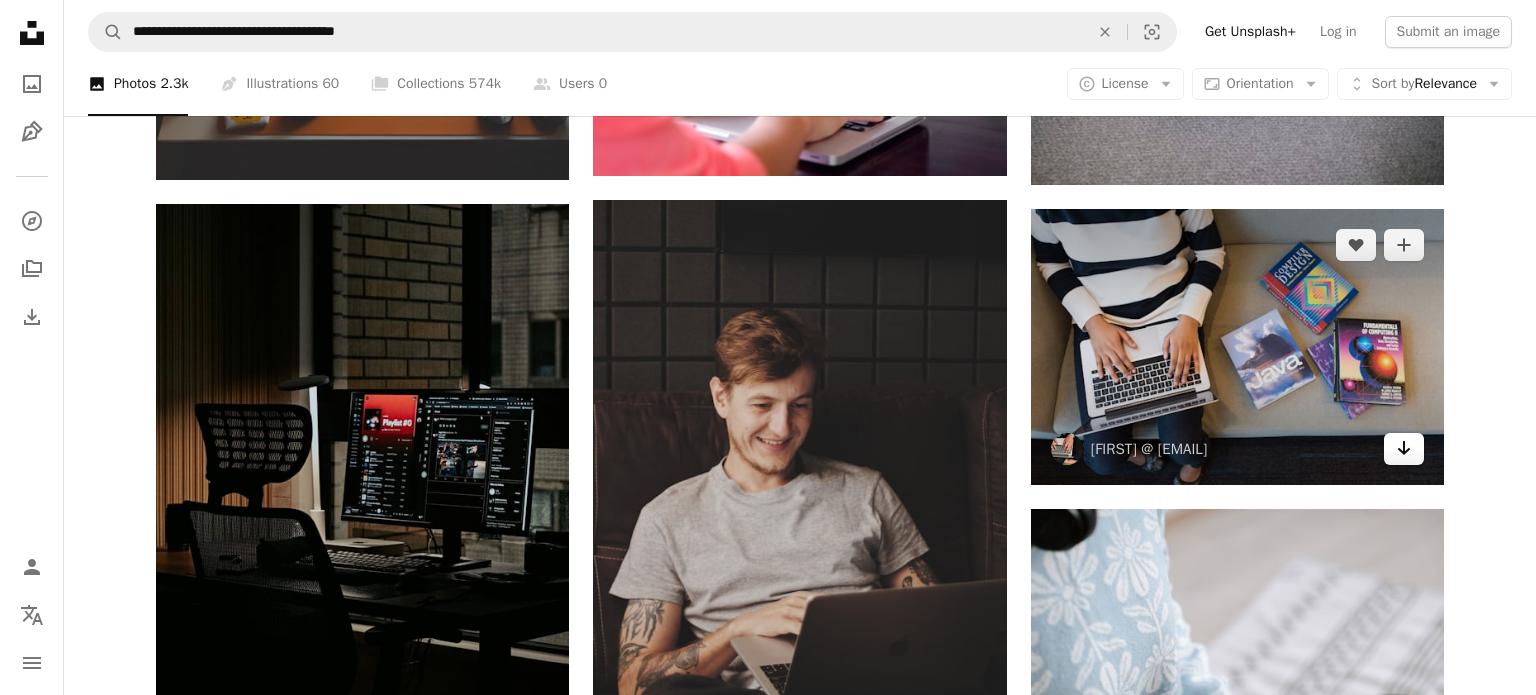 click on "Arrow pointing down" at bounding box center [1404, 449] 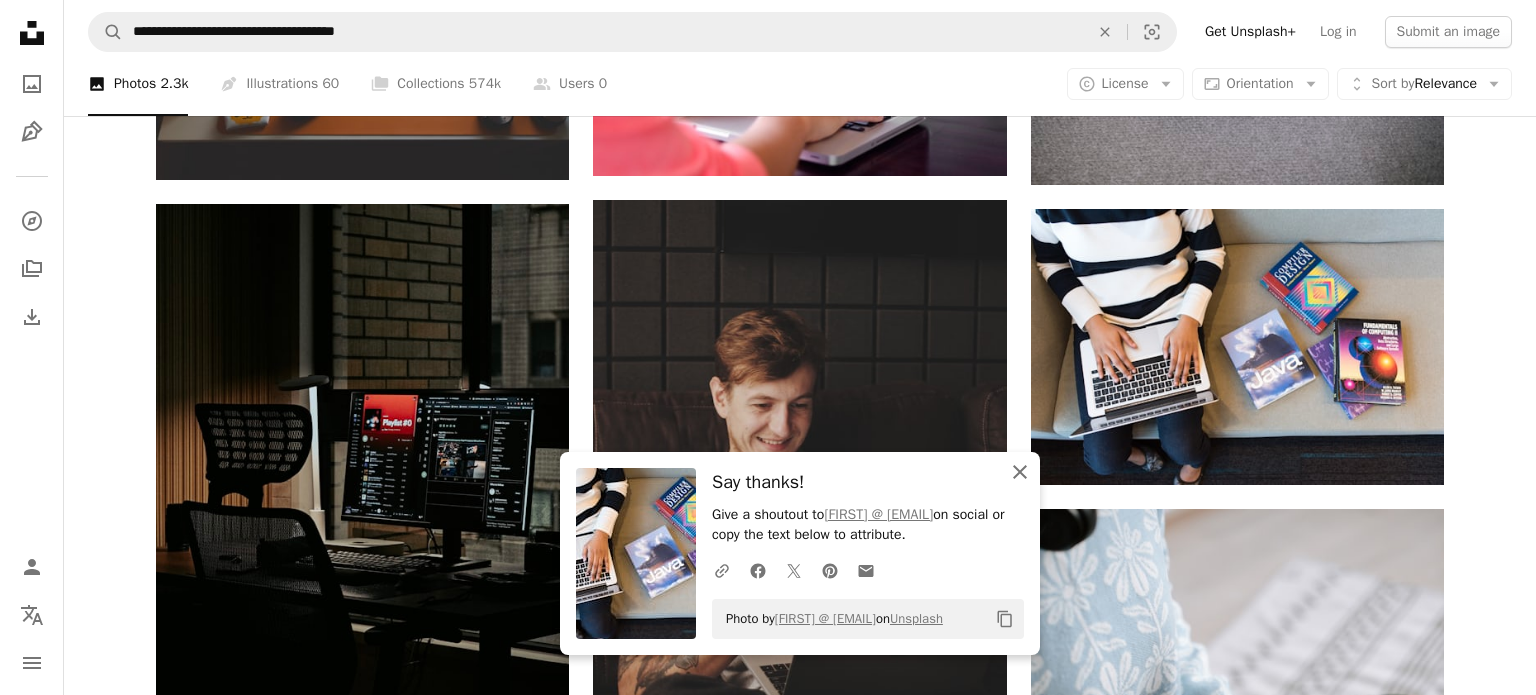 click on "An X shape" 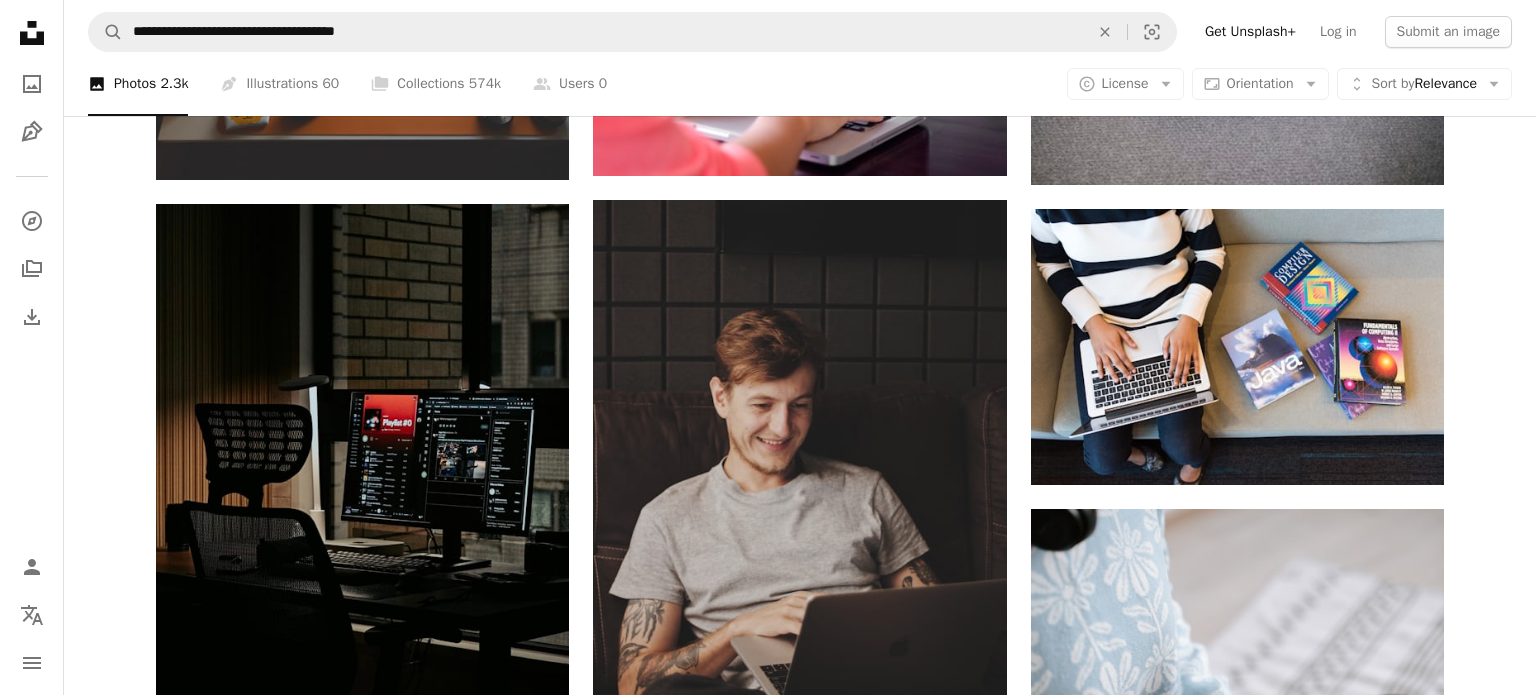 click on "[FIRST] [LAST]" at bounding box center (800, -12146) 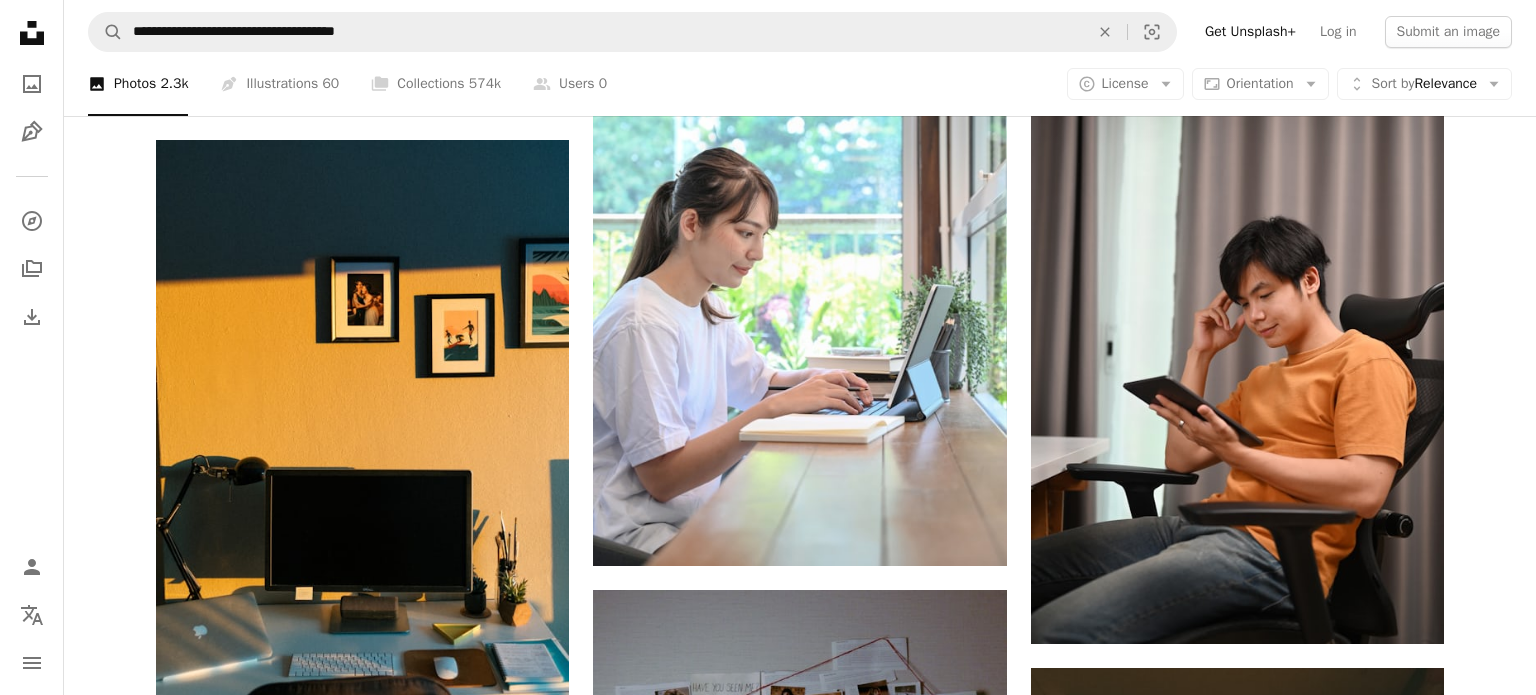 scroll, scrollTop: 35077, scrollLeft: 0, axis: vertical 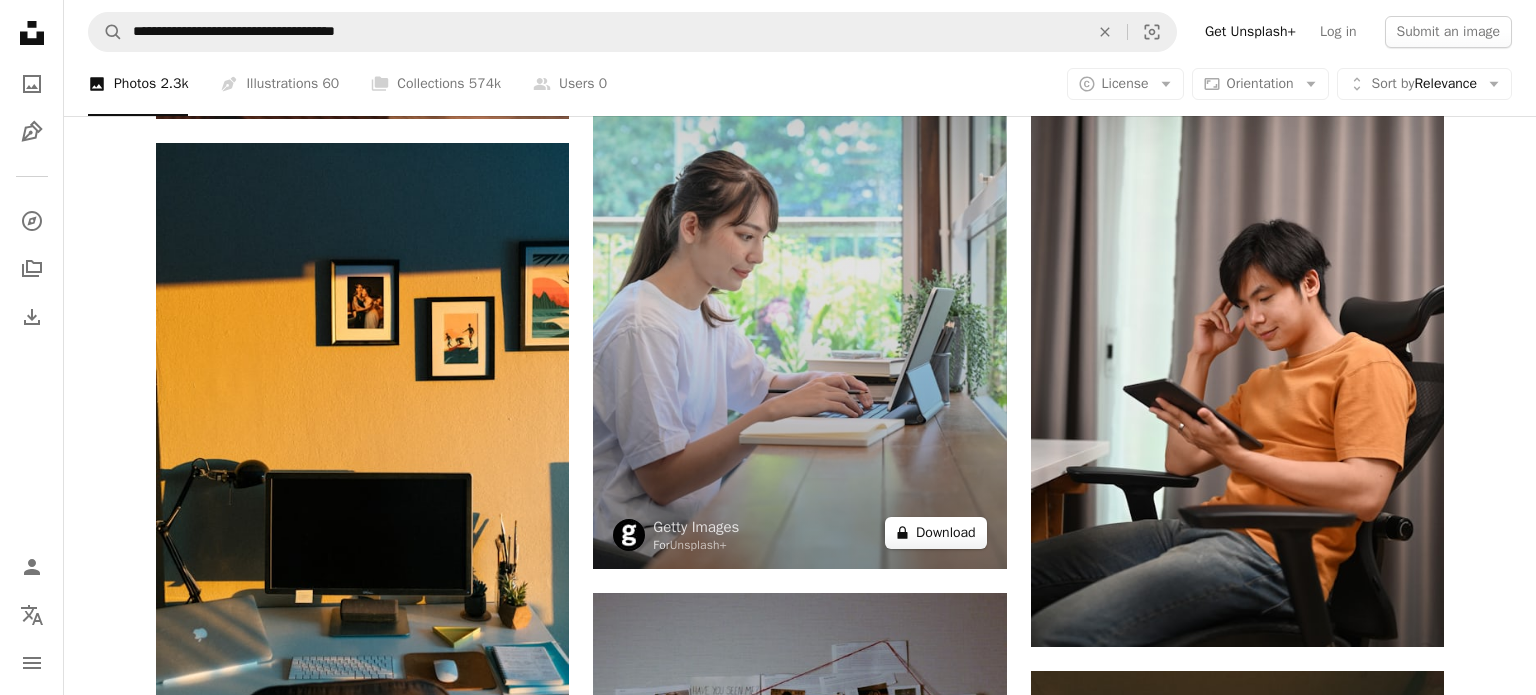 click on "A lock   Download" at bounding box center [936, 533] 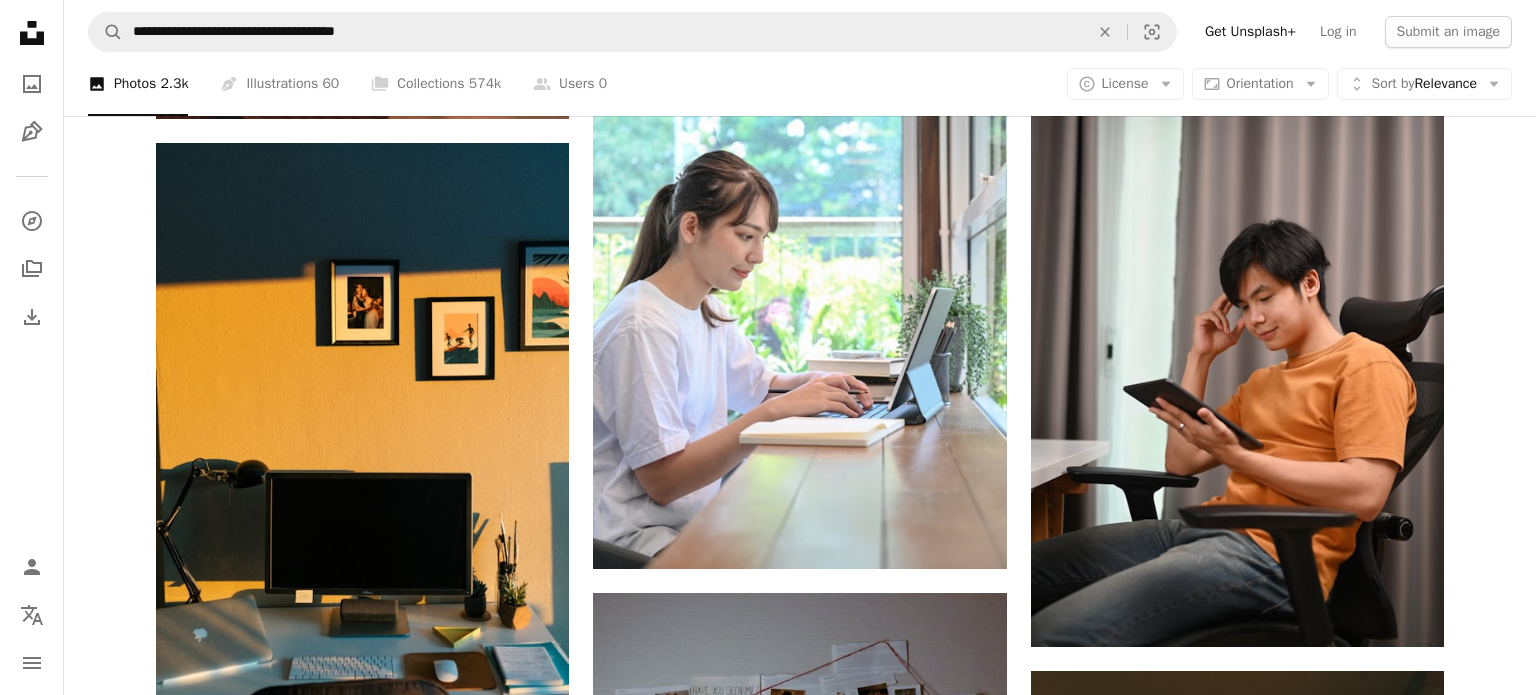 click on "An X shape Premium, ready to use images. Get unlimited access. A plus sign Members-only content added monthly A plus sign Unlimited royalty-free downloads A plus sign Illustrations  New A plus sign Enhanced legal protections yearly 62%  off monthly £16   £6 GBP per month * Get  Unsplash+ * When paid annually, billed upfront  £72 Taxes where applicable. Renews automatically. Cancel anytime." at bounding box center (768, 4356) 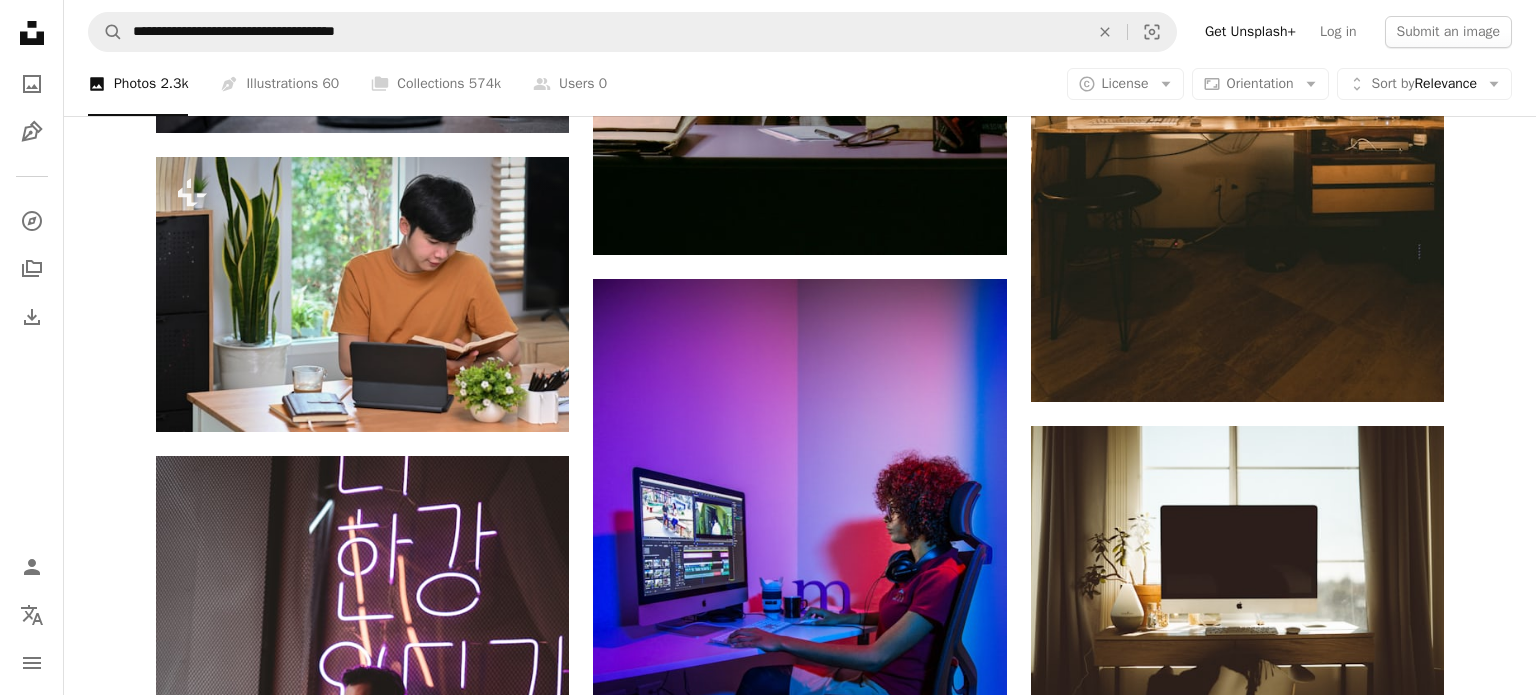 scroll, scrollTop: 35952, scrollLeft: 0, axis: vertical 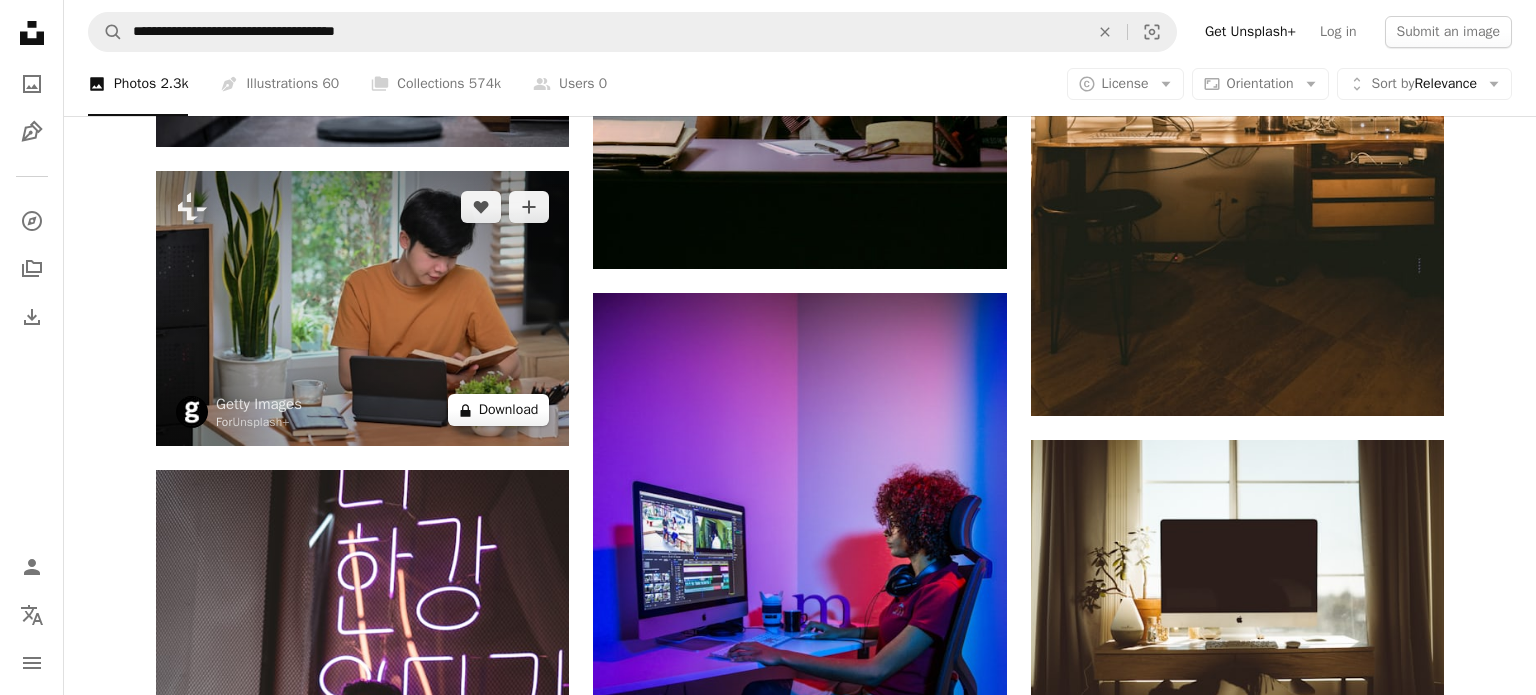 click on "A lock   Download" at bounding box center [499, 410] 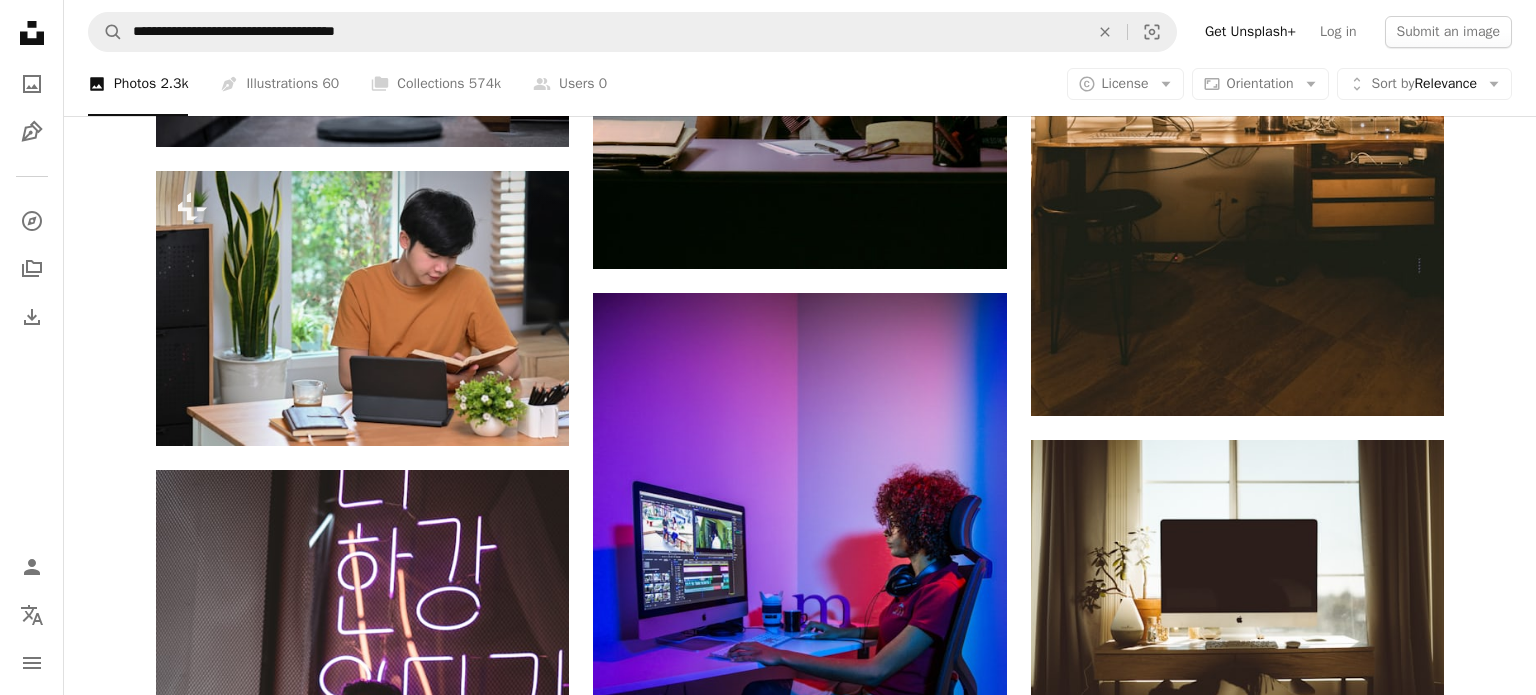 click on "An X shape Premium, ready to use images. Get unlimited access. A plus sign Members-only content added monthly A plus sign Unlimited royalty-free downloads A plus sign Illustrations  New A plus sign Enhanced legal protections yearly 62%  off monthly £16   £6 GBP per month * Get  Unsplash+ * When paid annually, billed upfront  £72 Taxes where applicable. Renews automatically. Cancel anytime." at bounding box center [768, 3481] 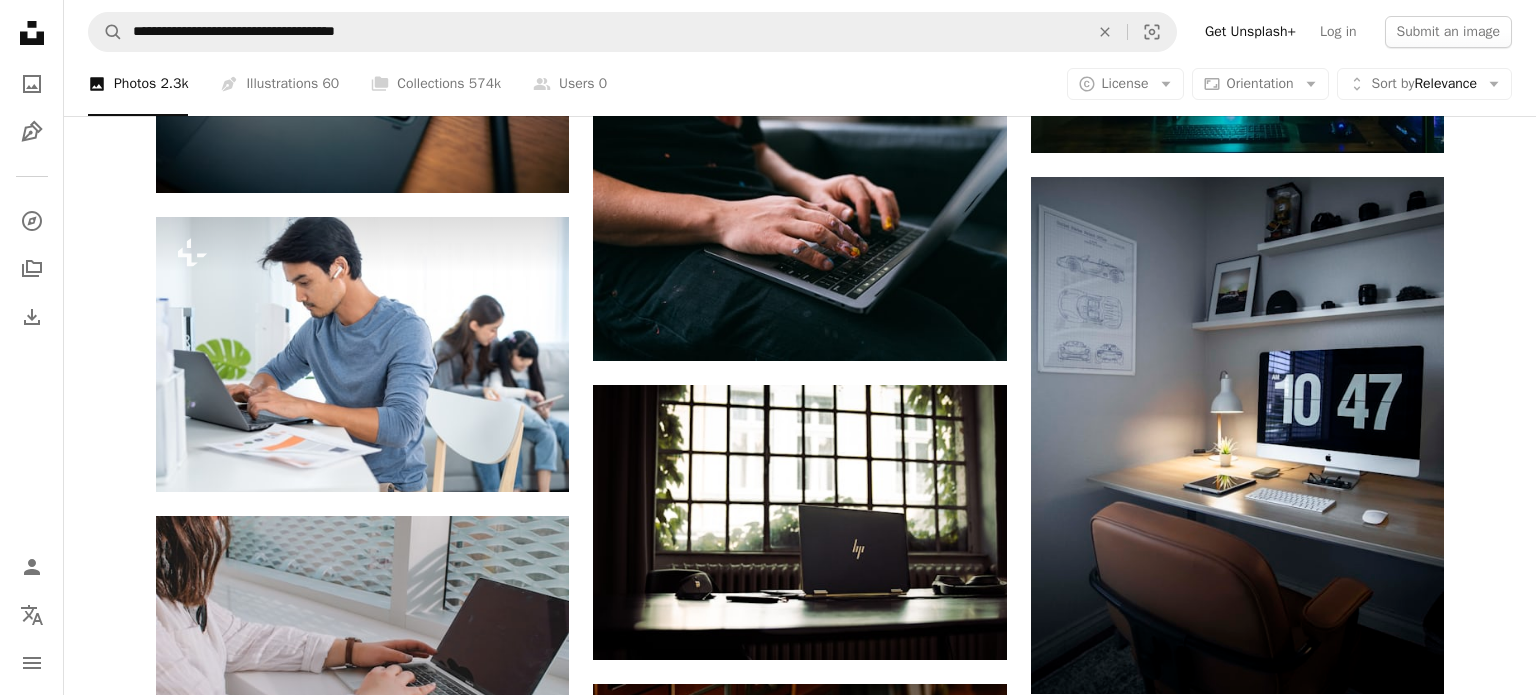 scroll, scrollTop: 38413, scrollLeft: 0, axis: vertical 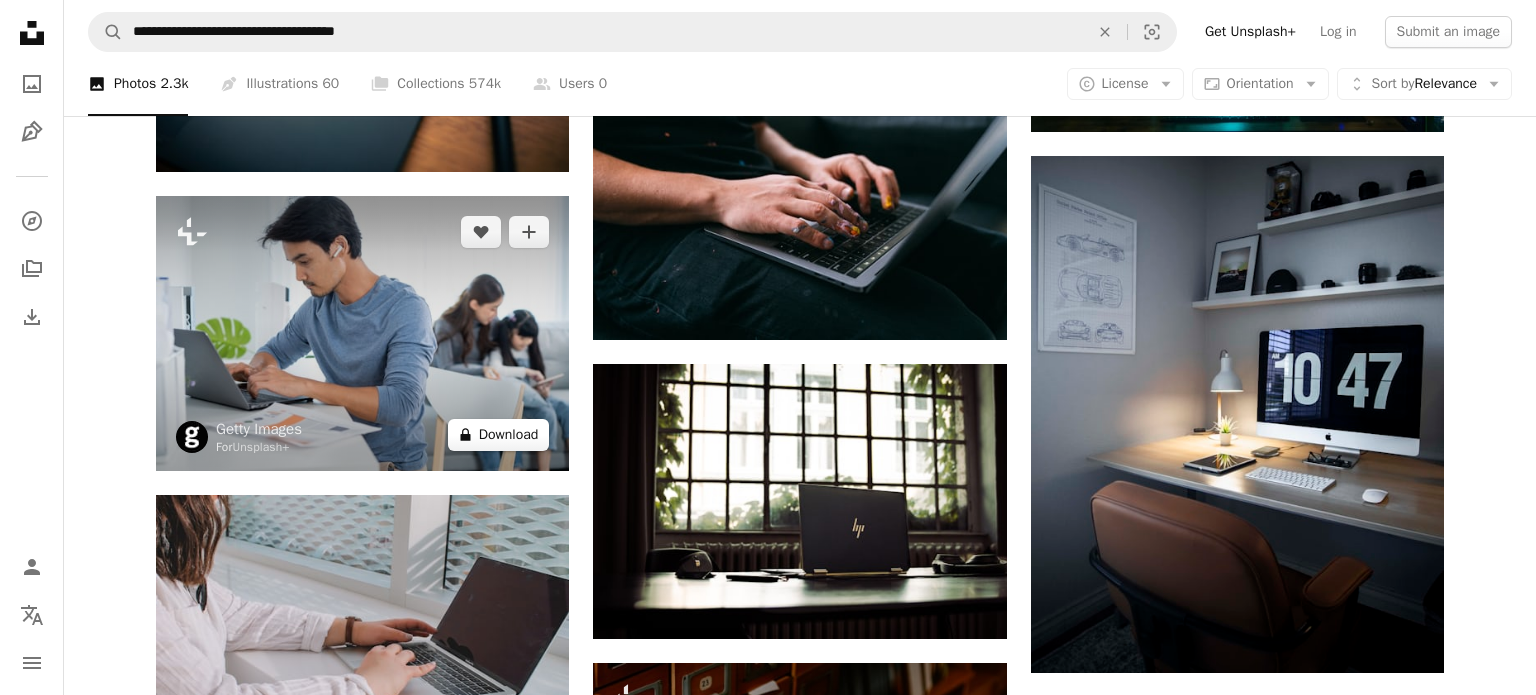 click on "A lock   Download" at bounding box center [499, 435] 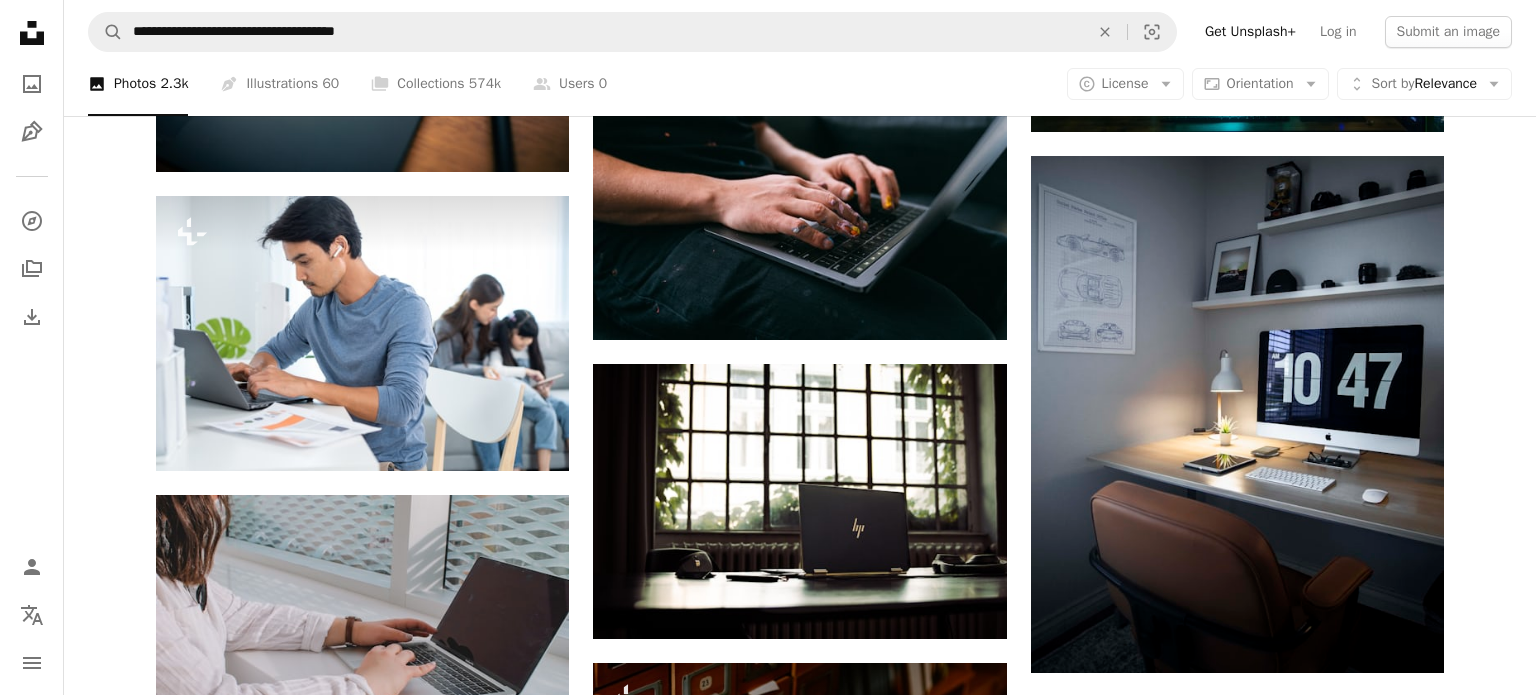 drag, startPoint x: 1476, startPoint y: 282, endPoint x: 1477, endPoint y: 293, distance: 11.045361 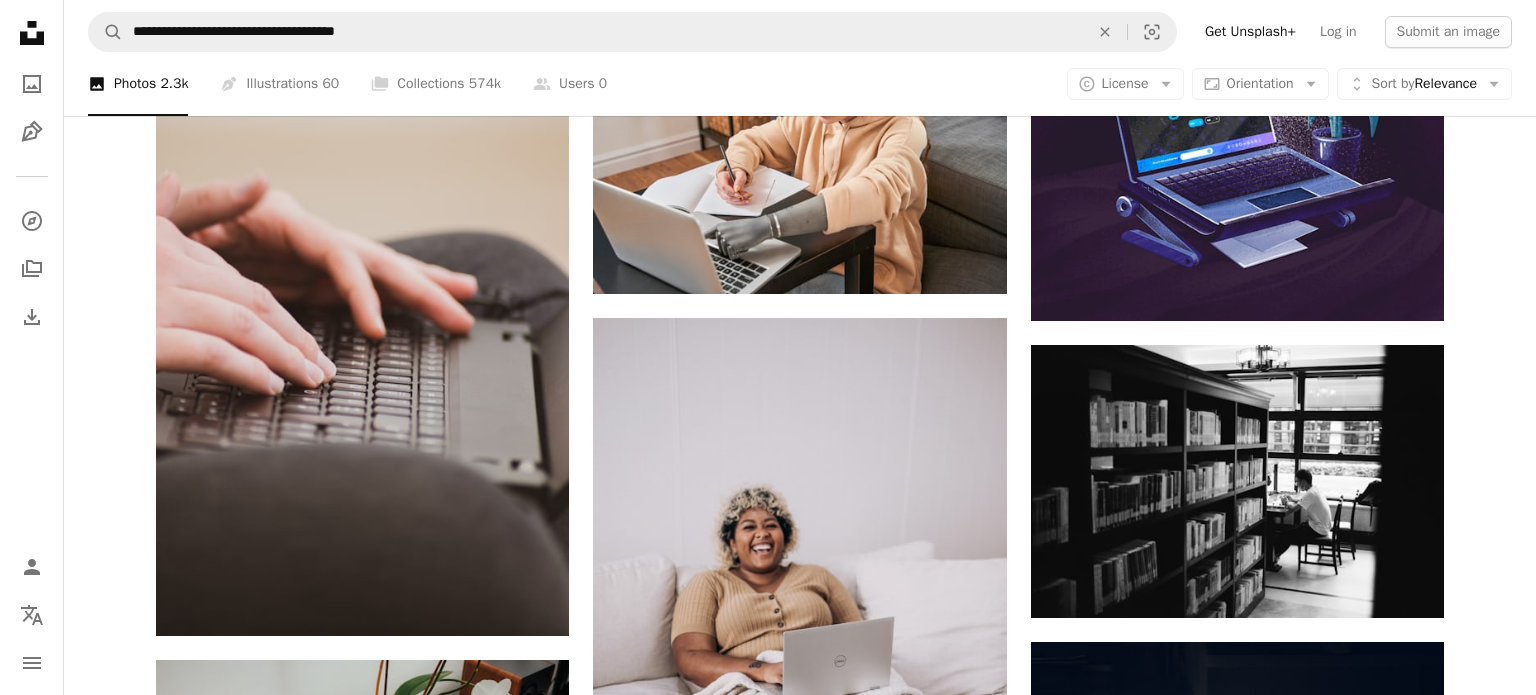 scroll, scrollTop: 46405, scrollLeft: 0, axis: vertical 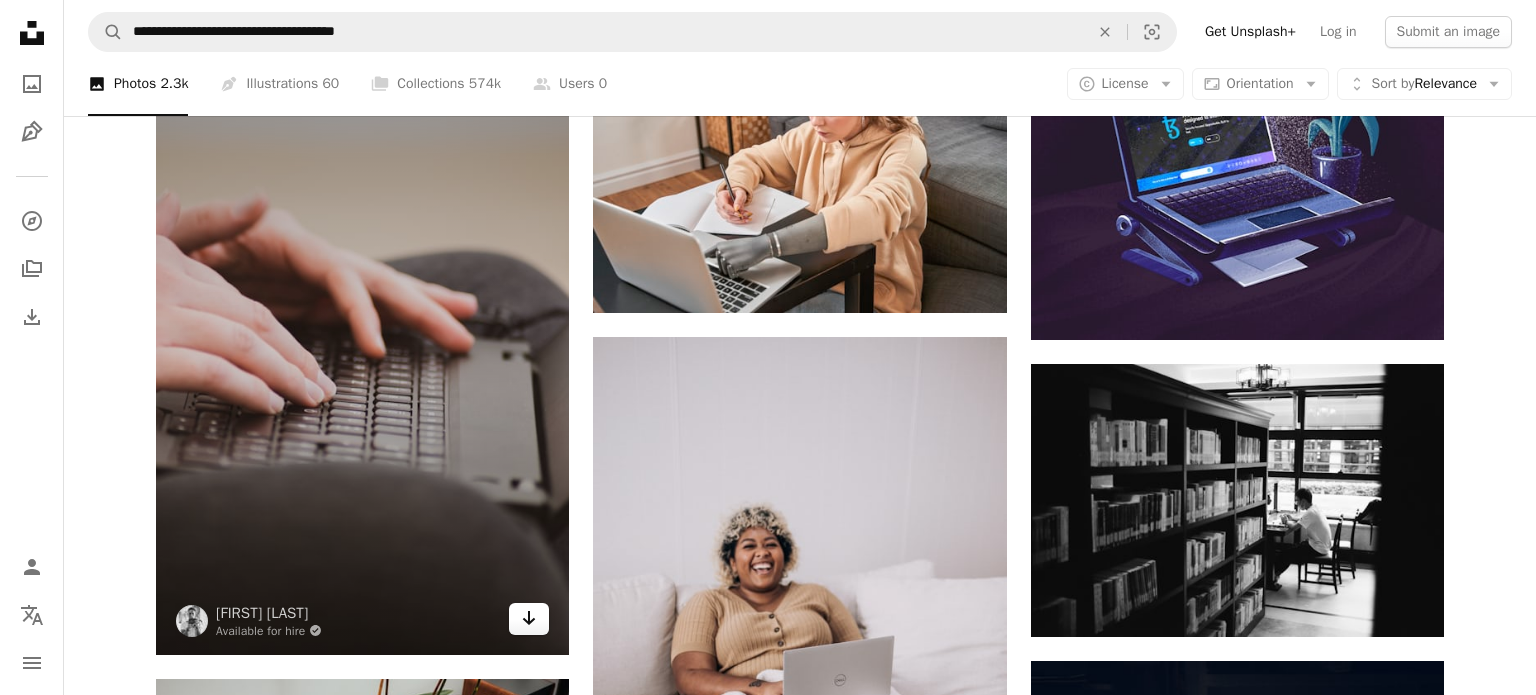 click 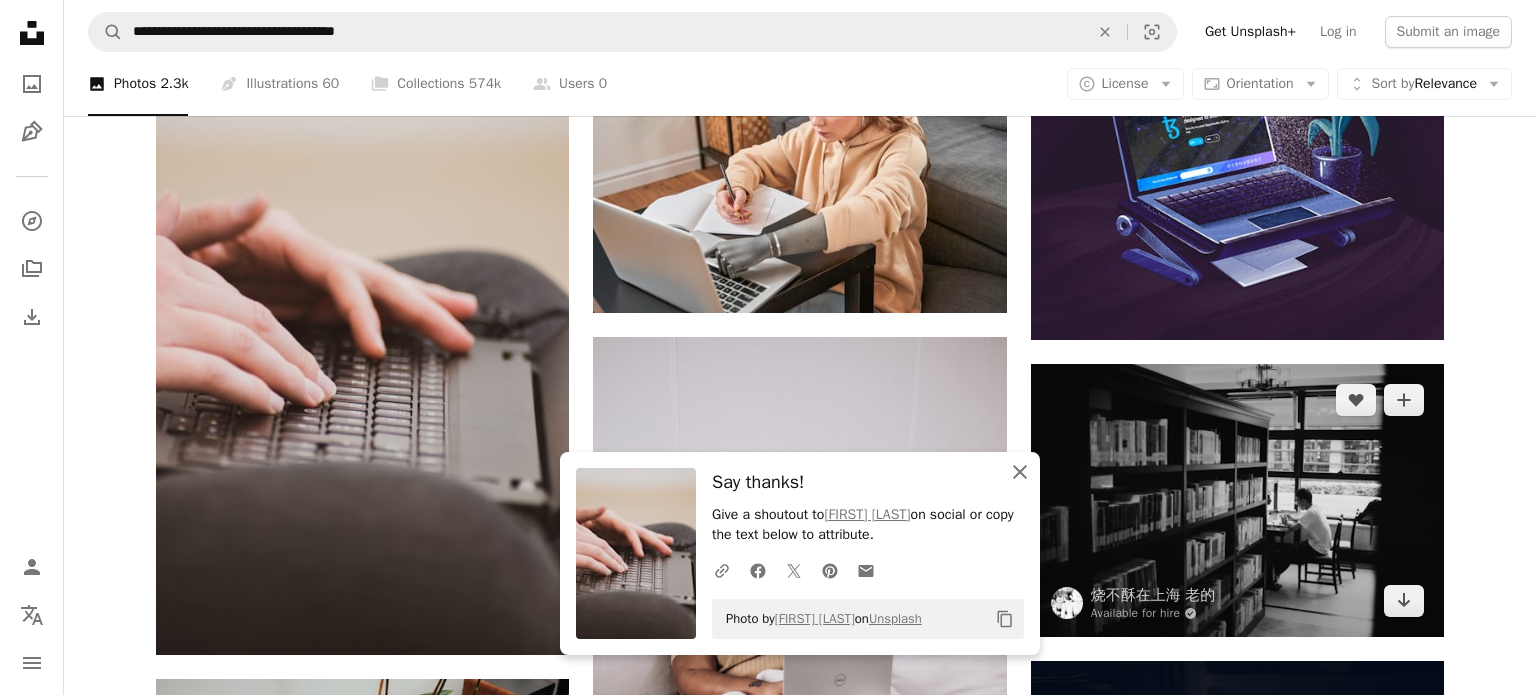 drag, startPoint x: 1021, startPoint y: 470, endPoint x: 1055, endPoint y: 461, distance: 35.17101 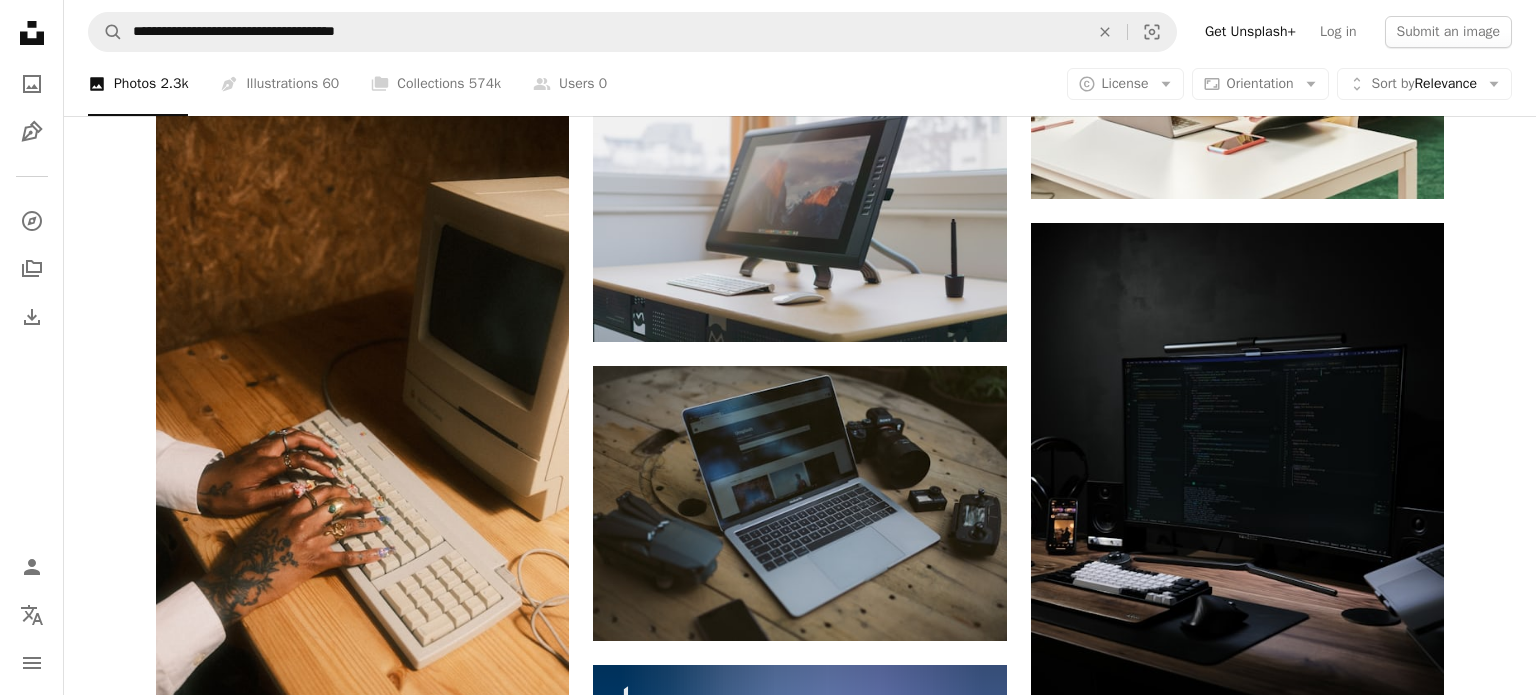 scroll, scrollTop: 48234, scrollLeft: 0, axis: vertical 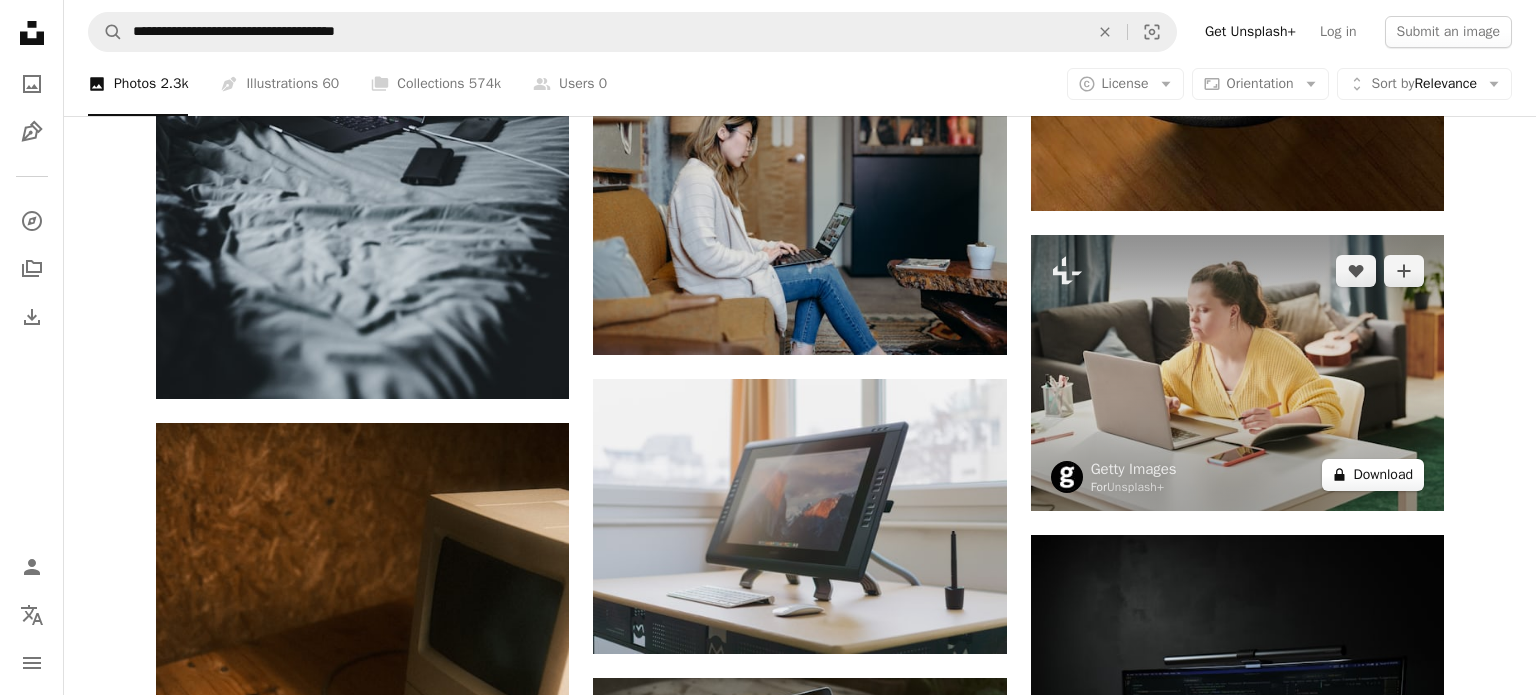 click on "A lock   Download" at bounding box center (1373, 475) 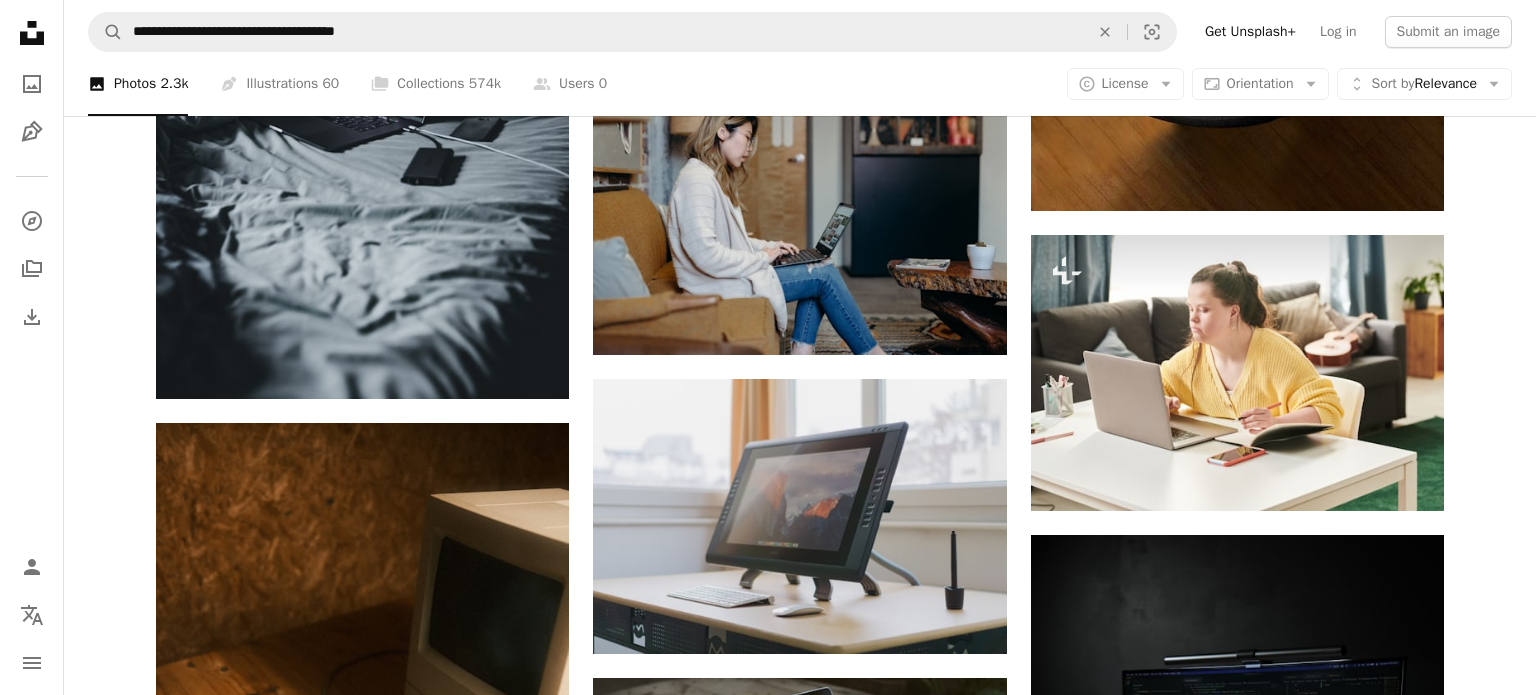 drag, startPoint x: 1440, startPoint y: 394, endPoint x: 1488, endPoint y: 379, distance: 50.289165 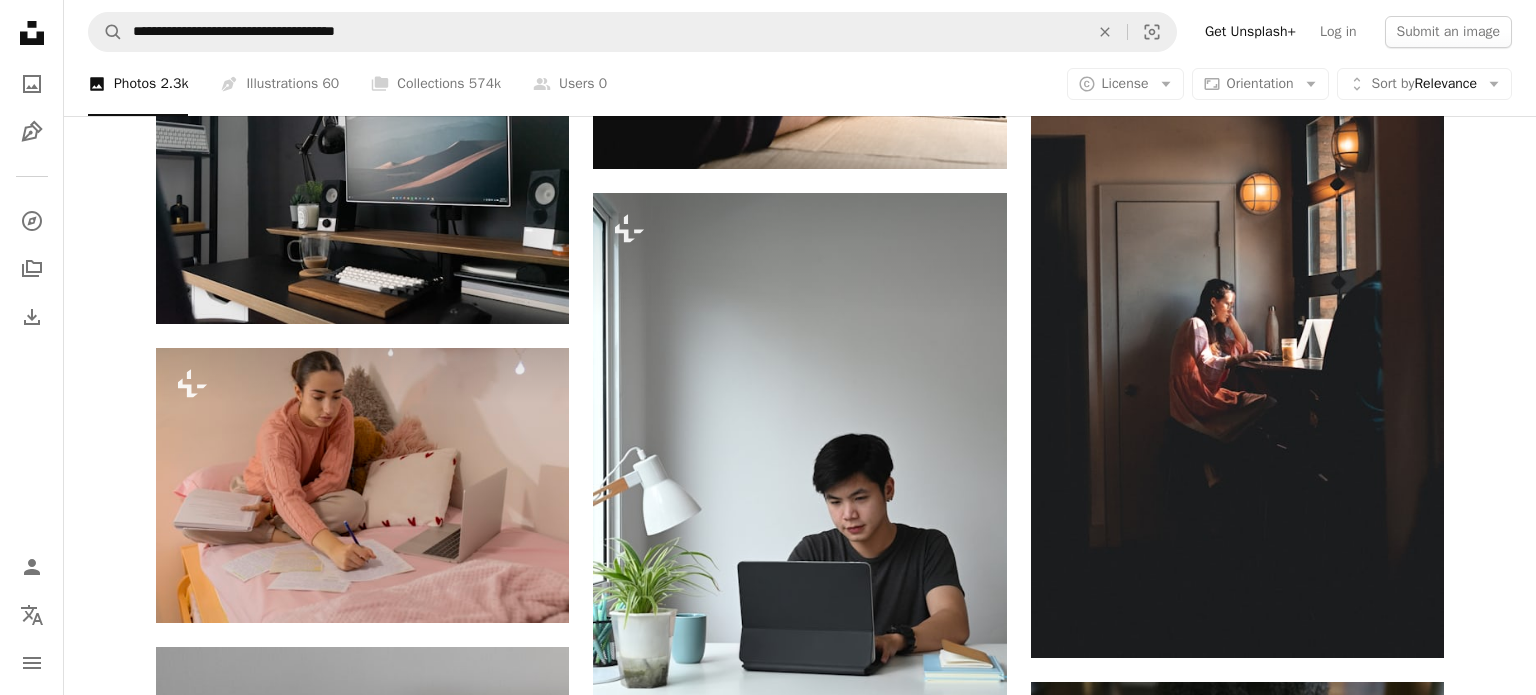 scroll, scrollTop: 51616, scrollLeft: 0, axis: vertical 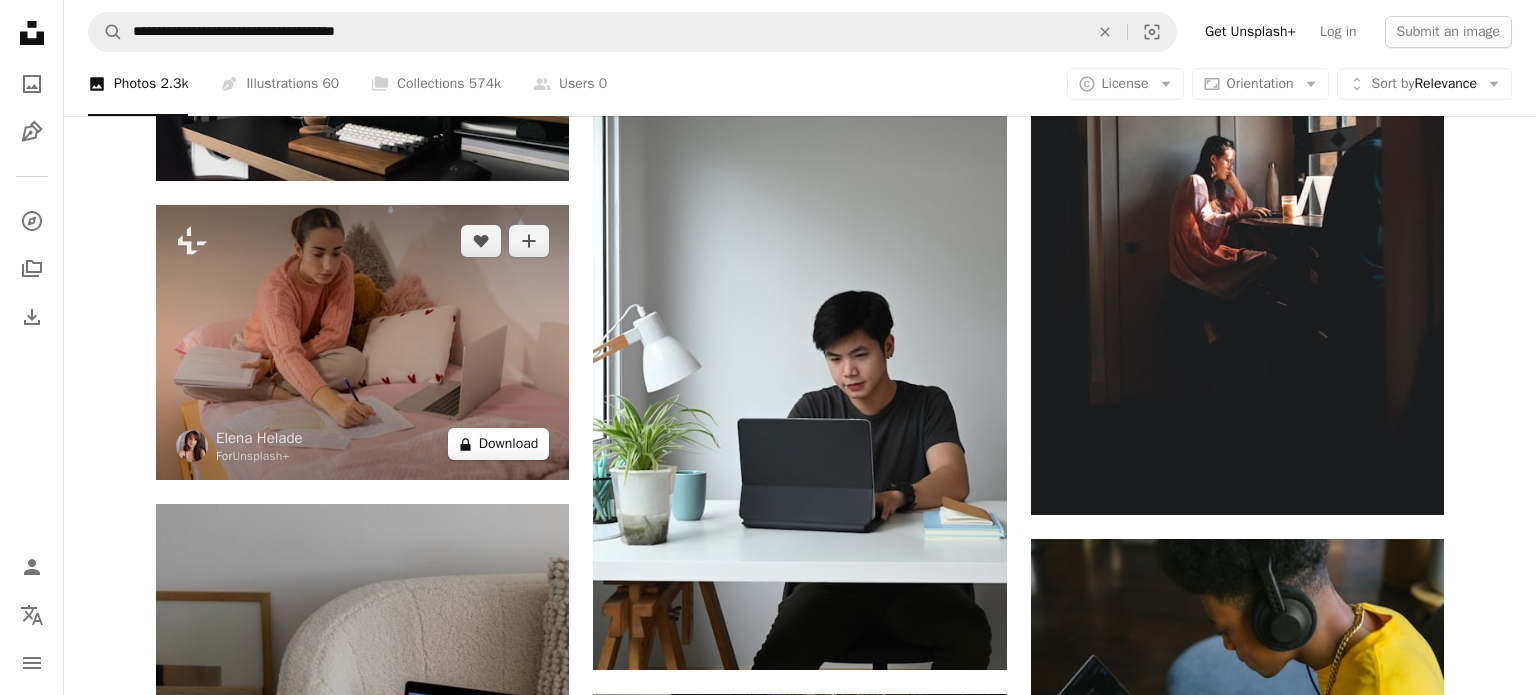 click on "A lock   Download" at bounding box center [499, 444] 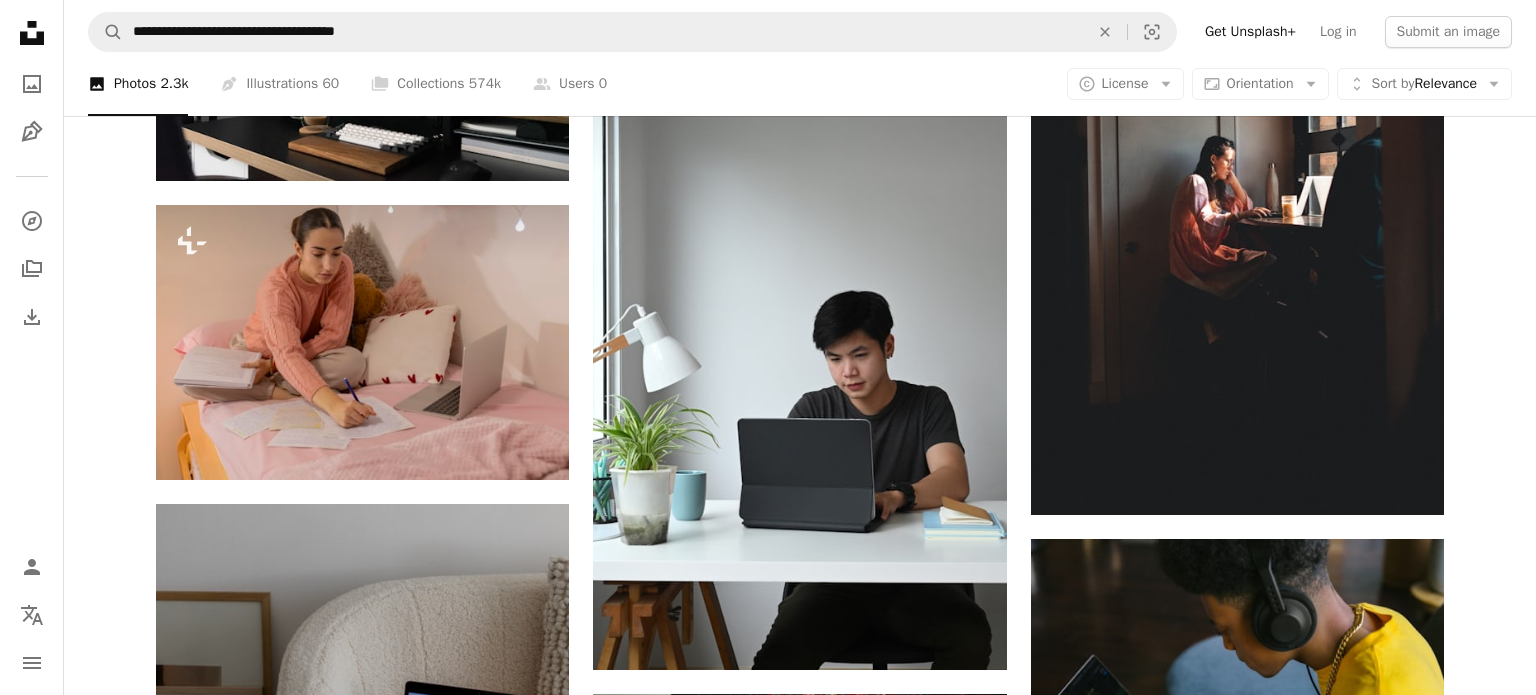 click on "An X shape Premium, ready to use images. Get unlimited access. A plus sign Members-only content added monthly A plus sign Unlimited royalty-free downloads A plus sign Illustrations  New A plus sign Enhanced legal protections yearly 62%  off monthly £16   £6 GBP per month * Get  Unsplash+ * When paid annually, billed upfront  £72 Taxes where applicable. Renews automatically. Cancel anytime." at bounding box center (768, 4524) 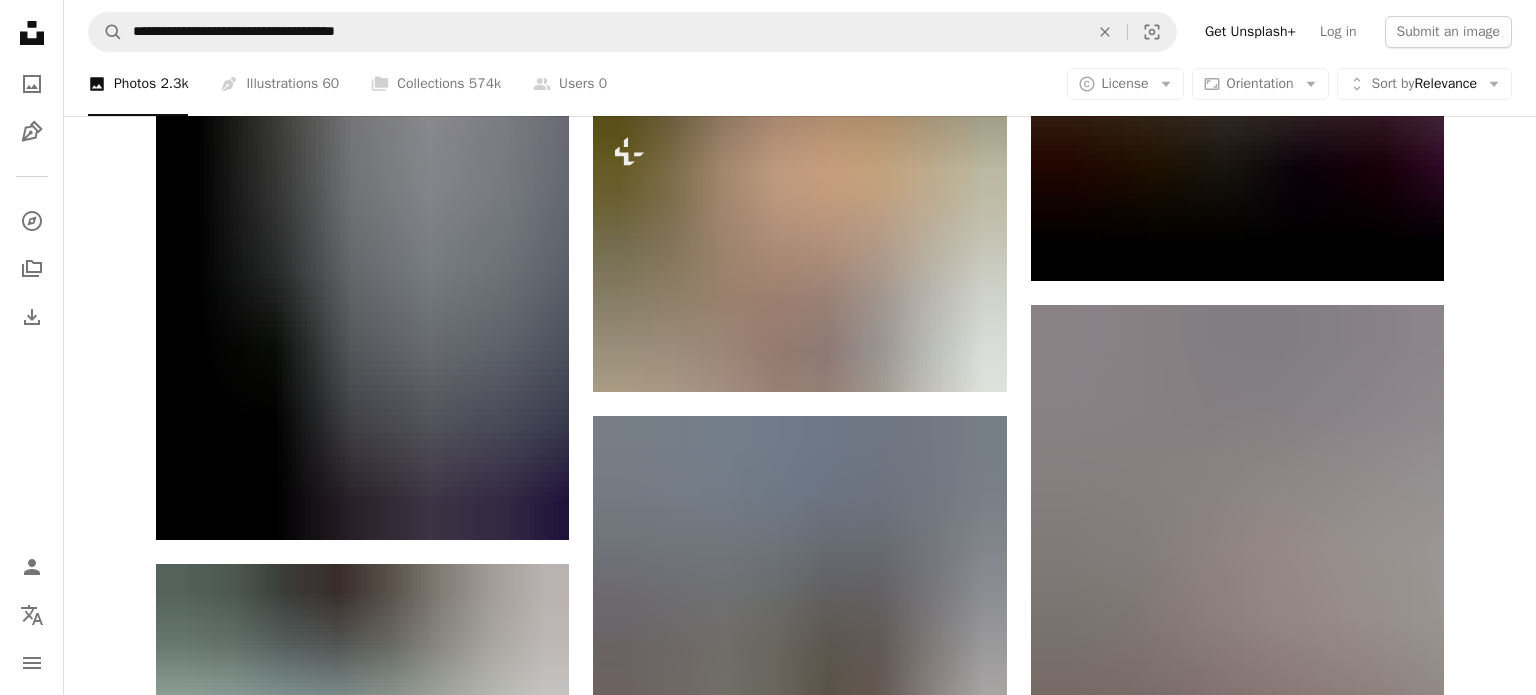 scroll, scrollTop: 52786, scrollLeft: 0, axis: vertical 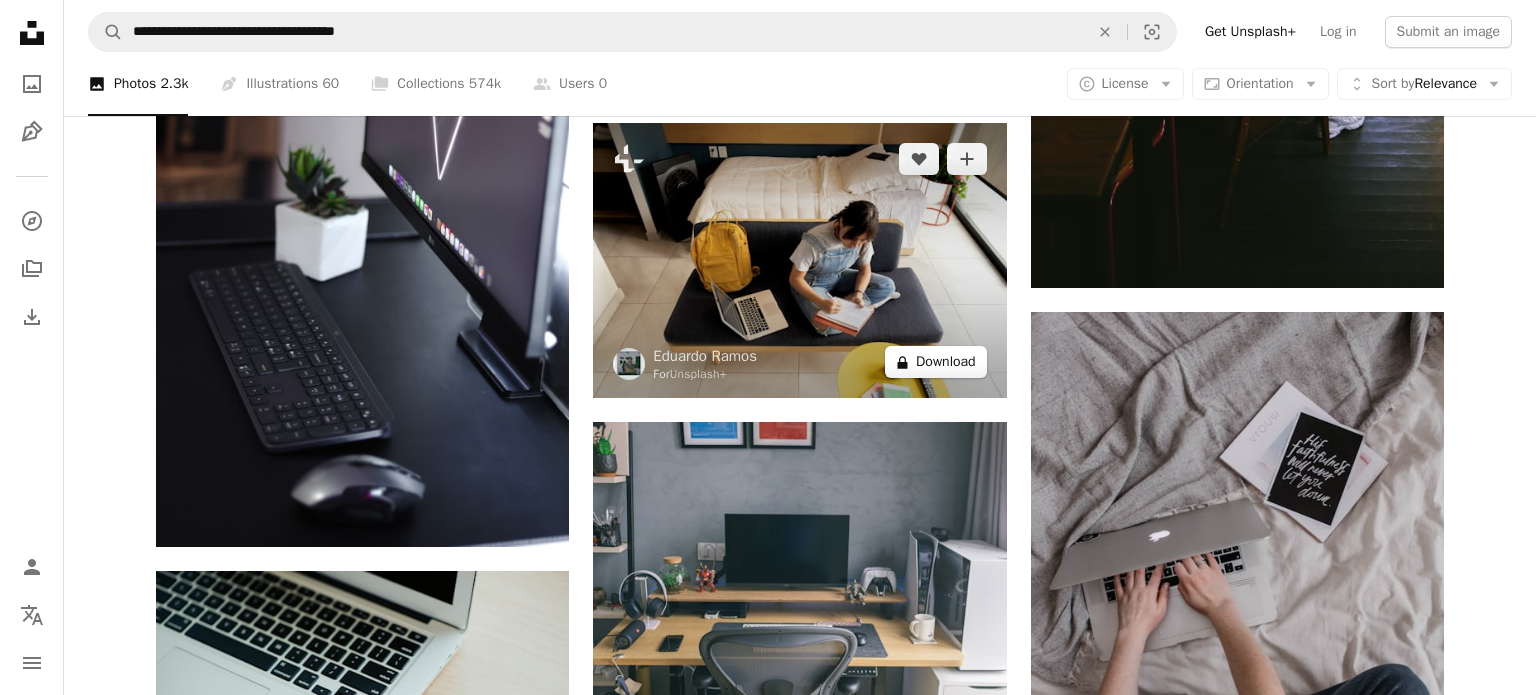 click on "A lock   Download" at bounding box center [936, 362] 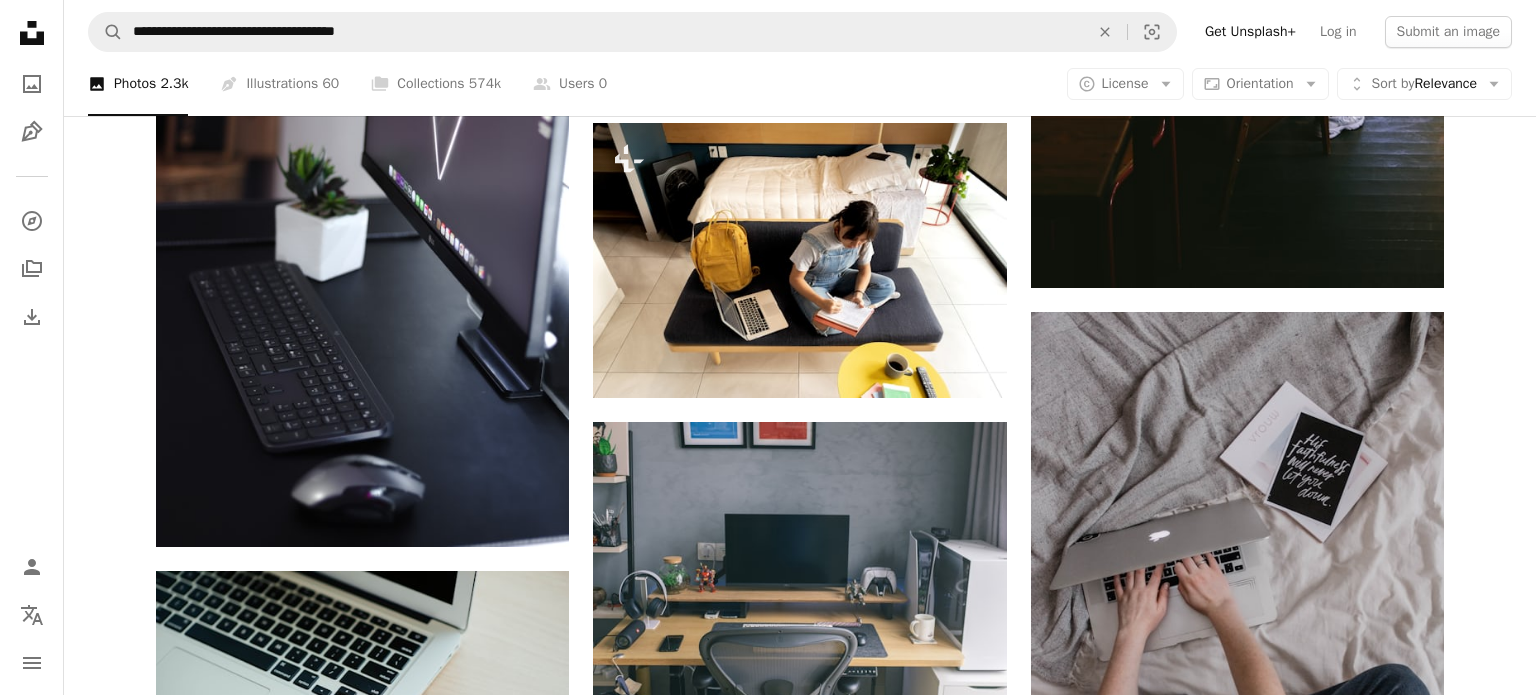 click on "An X shape Premium, ready to use images. Get unlimited access. A plus sign Members-only content added monthly A plus sign Unlimited royalty-free downloads A plus sign Illustrations  New A plus sign Enhanced legal protections yearly 62%  off monthly £16   £6 GBP per month * Get  Unsplash+ * When paid annually, billed upfront  £72 Taxes where applicable. Renews automatically. Cancel anytime." at bounding box center [768, 3354] 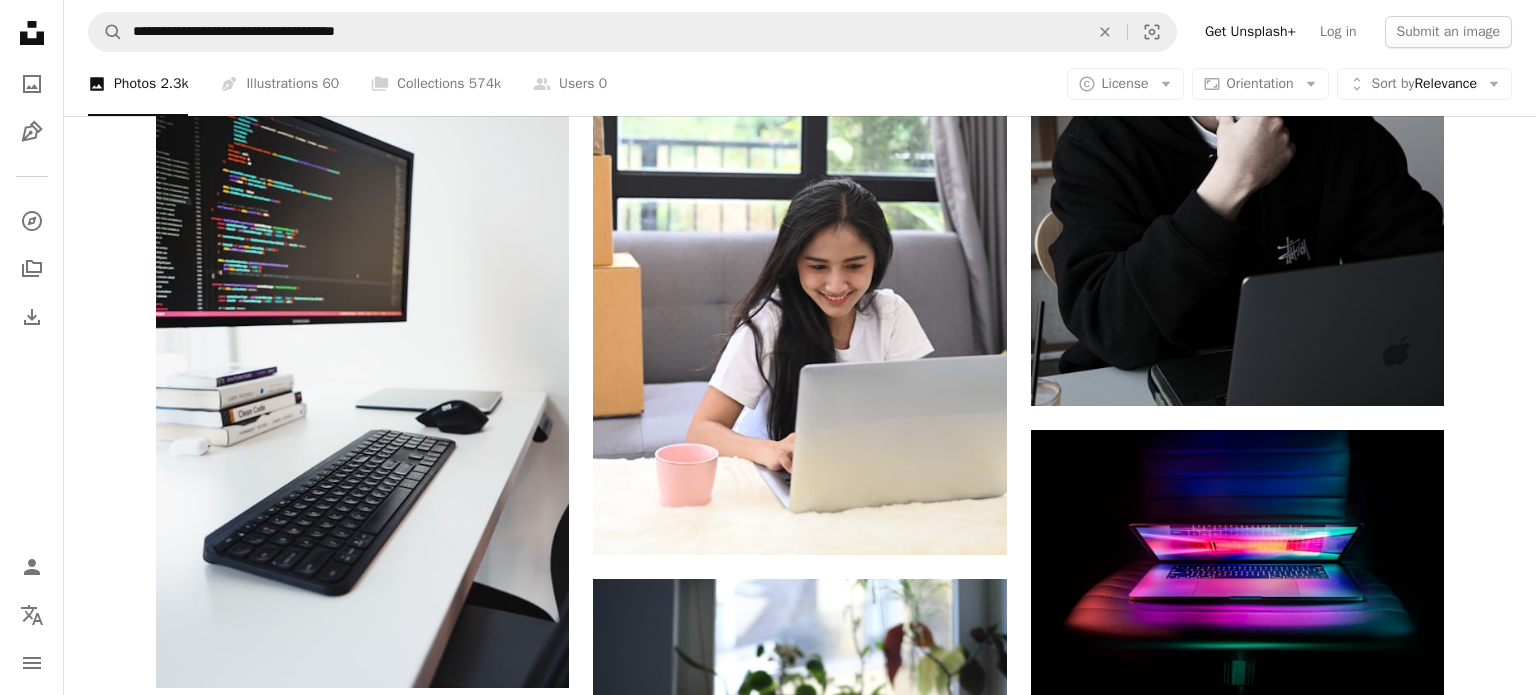 scroll, scrollTop: 55087, scrollLeft: 0, axis: vertical 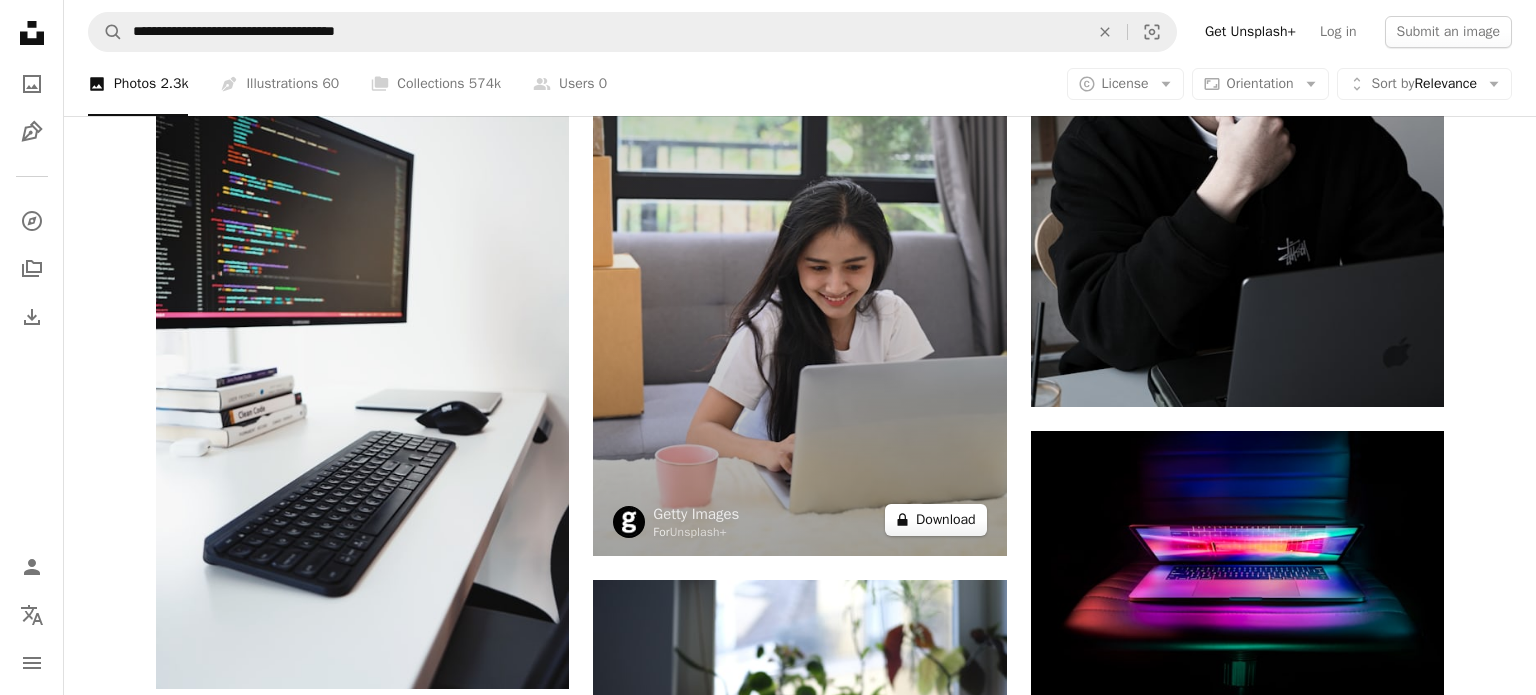 click on "A lock   Download" at bounding box center [936, 520] 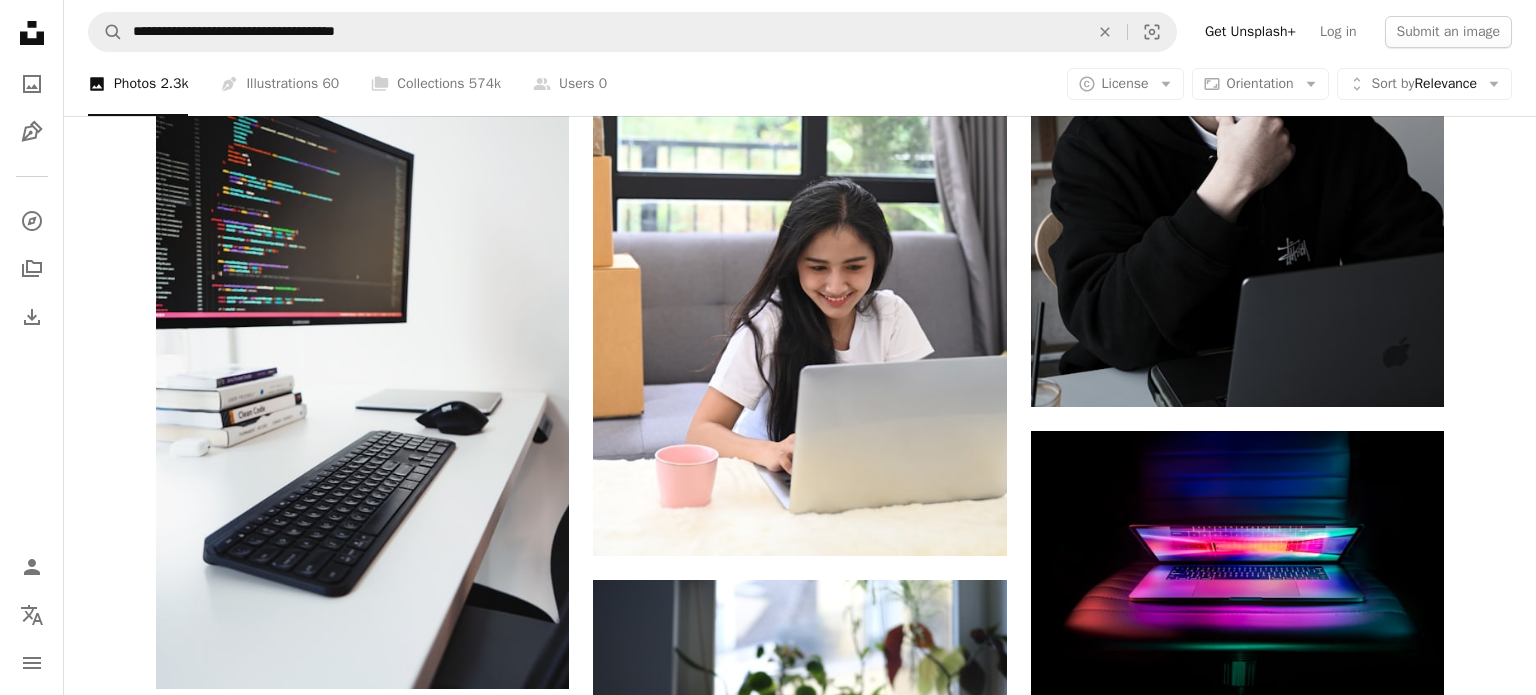 click on "An X shape Premium, ready to use images. Get unlimited access. A plus sign Members-only content added monthly A plus sign Unlimited royalty-free downloads A plus sign Illustrations  New A plus sign Enhanced legal protections yearly 62%  off monthly £16   £6 GBP per month * Get  Unsplash+ * When paid annually, billed upfront  £72 Taxes where applicable. Renews automatically. Cancel anytime." at bounding box center [768, 3454] 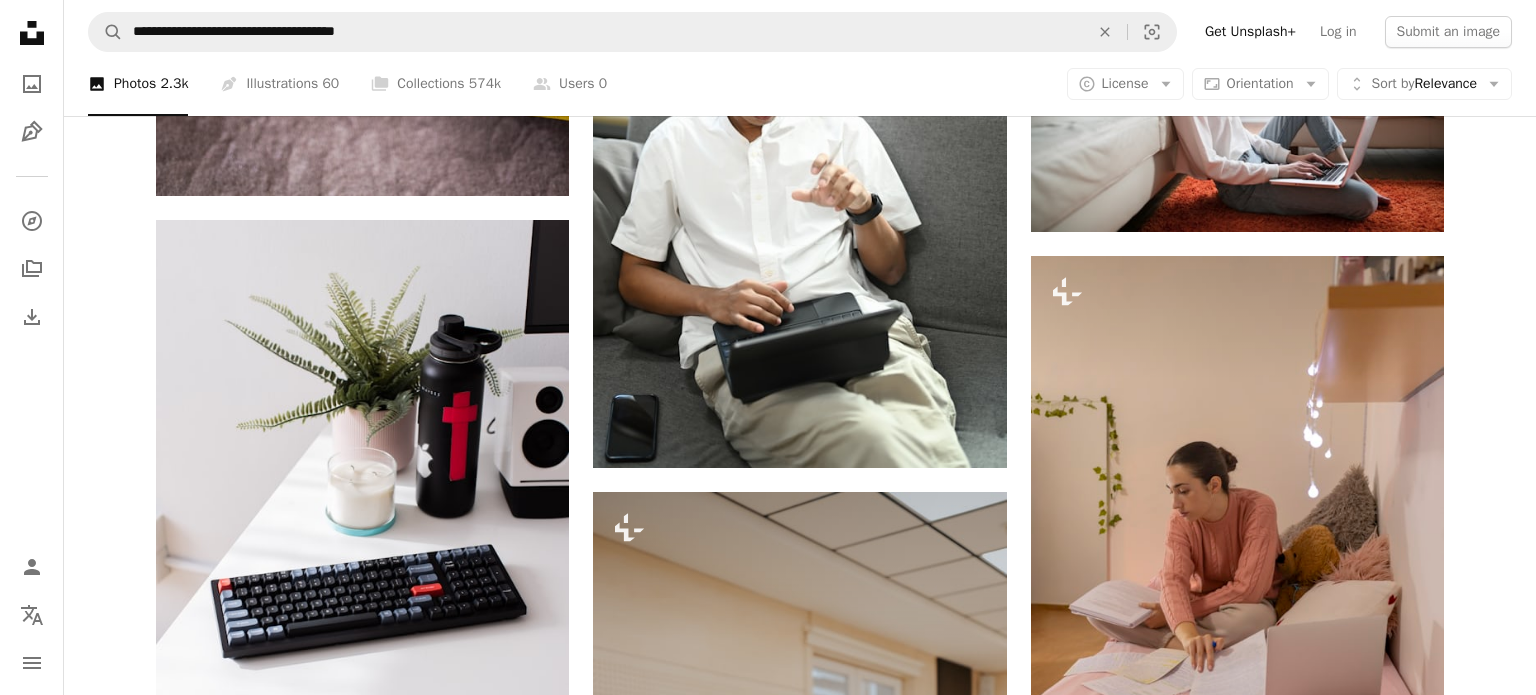 scroll, scrollTop: 58539, scrollLeft: 0, axis: vertical 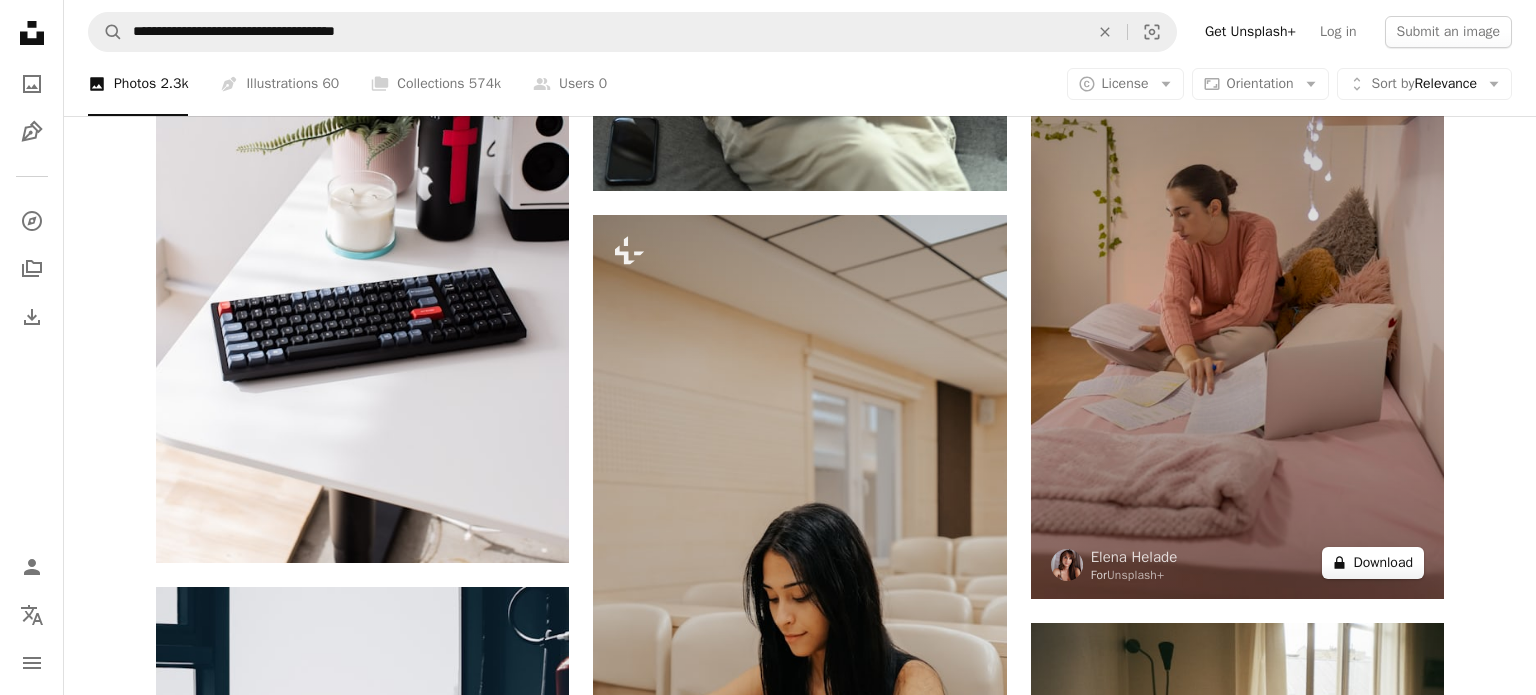 click on "A lock   Download" at bounding box center [1373, 563] 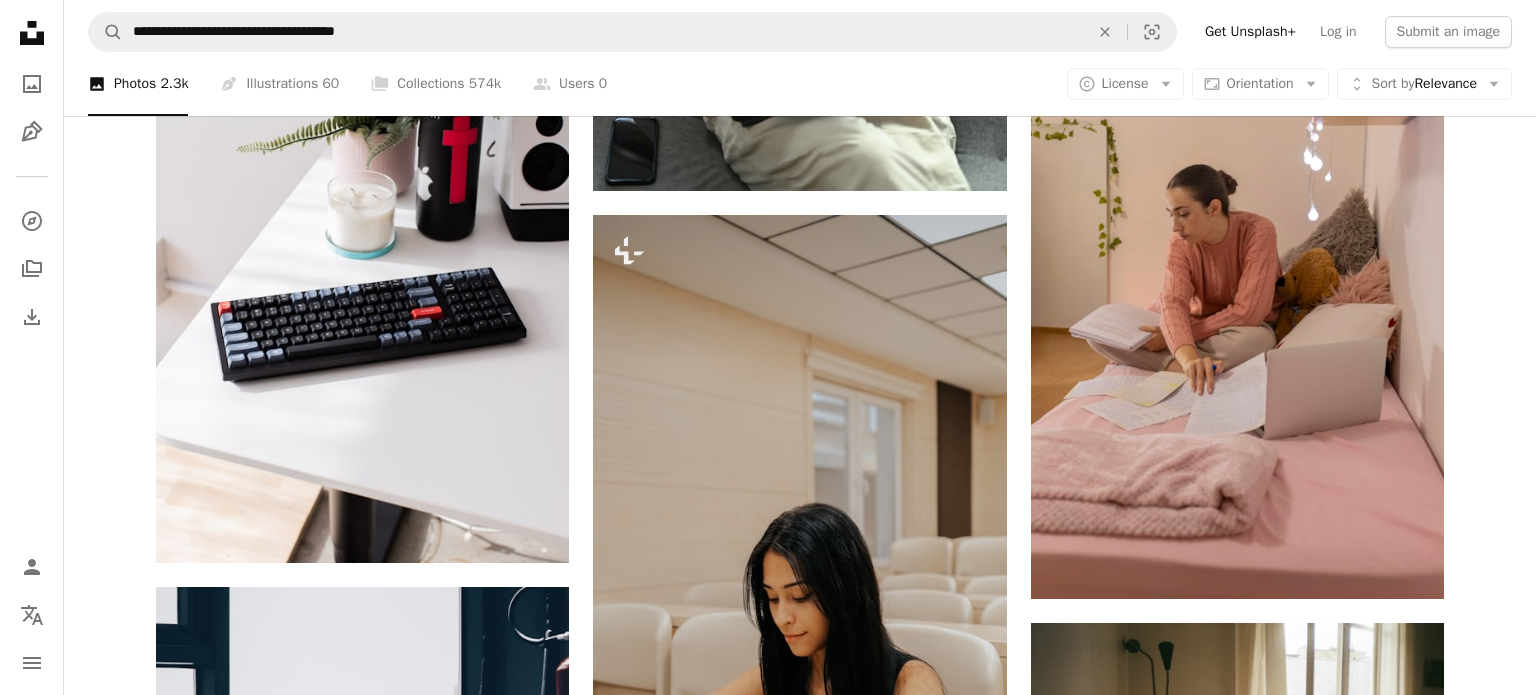 click on "An X shape Premium, ready to use images. Get unlimited access. A plus sign Members-only content added monthly A plus sign Unlimited royalty-free downloads A plus sign Illustrations  New A plus sign Enhanced legal protections yearly 62%  off monthly £16   £6 GBP per month * Get  Unsplash+ * When paid annually, billed upfront  £72 Taxes where applicable. Renews automatically. Cancel anytime." at bounding box center (768, 3429) 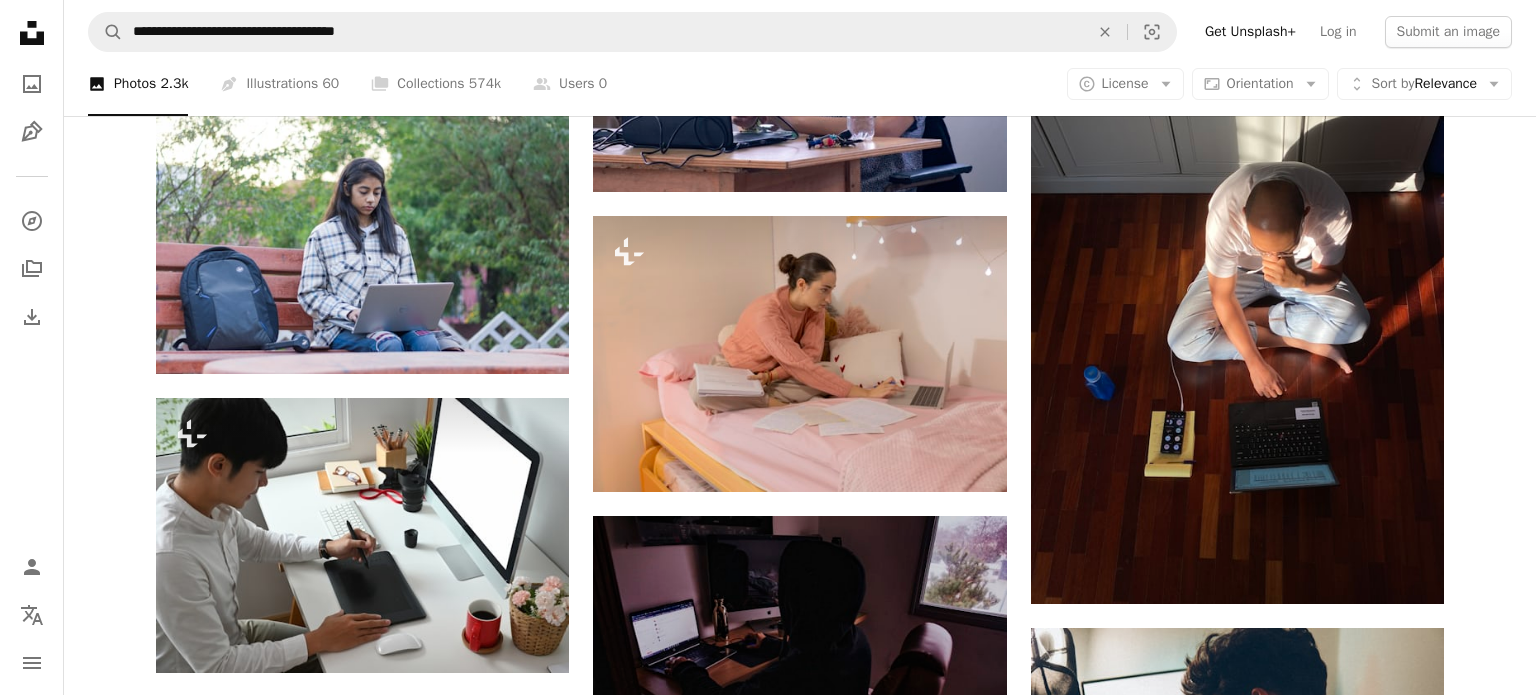 scroll, scrollTop: 67095, scrollLeft: 0, axis: vertical 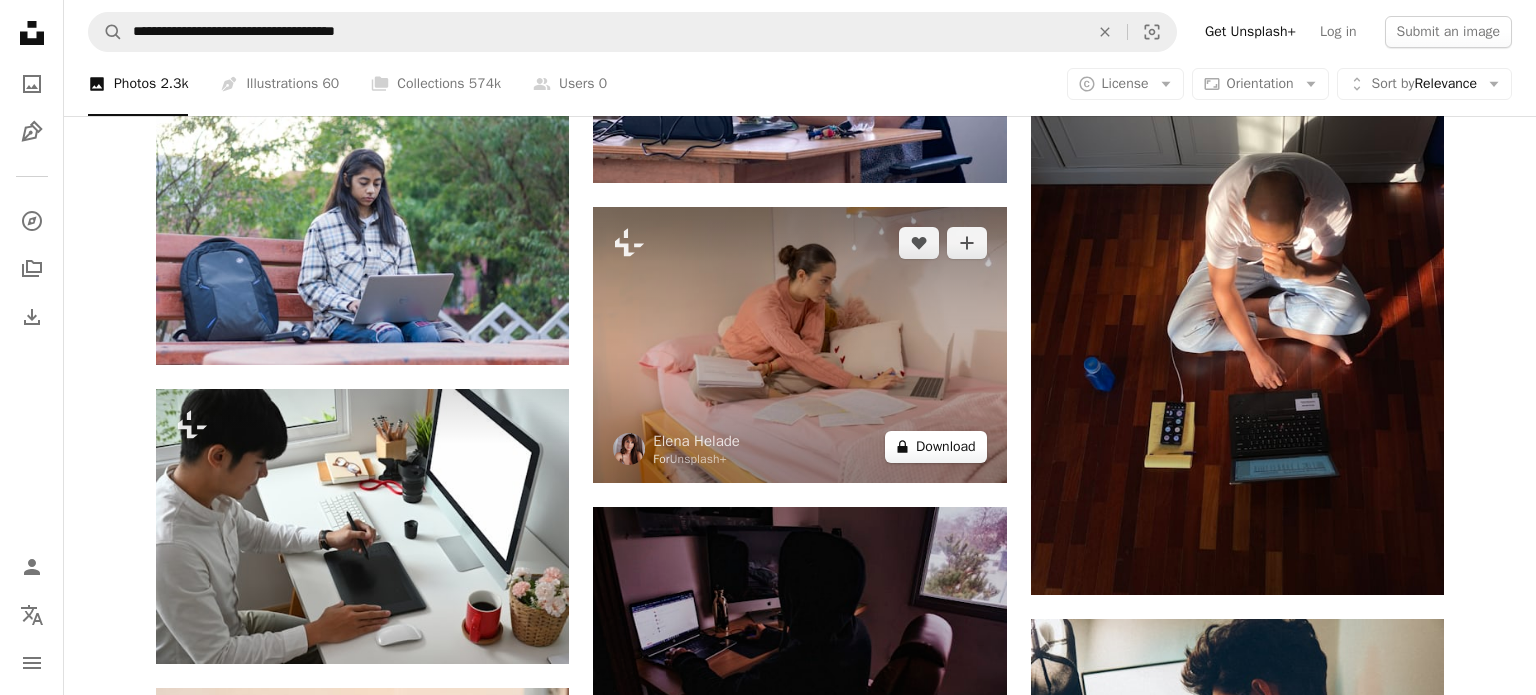 click on "A lock   Download" at bounding box center [936, 447] 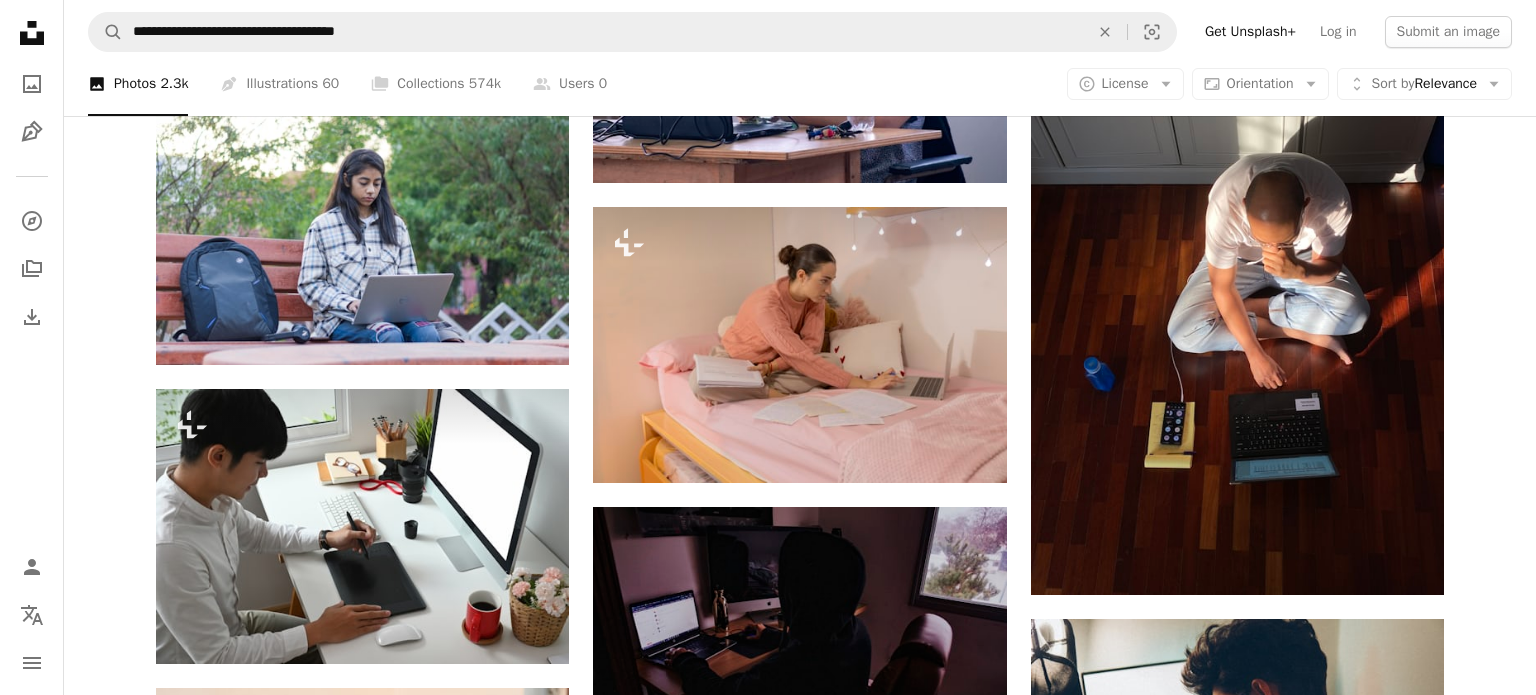 click on "An X shape Premium, ready to use images. Get unlimited access. A plus sign Members-only content added monthly A plus sign Unlimited royalty-free downloads A plus sign Illustrations  New A plus sign Enhanced legal protections yearly 62%  off monthly £16   £6 GBP per month * Get  Unsplash+ * When paid annually, billed upfront  £72 Taxes where applicable. Renews automatically. Cancel anytime." at bounding box center (768, 5783) 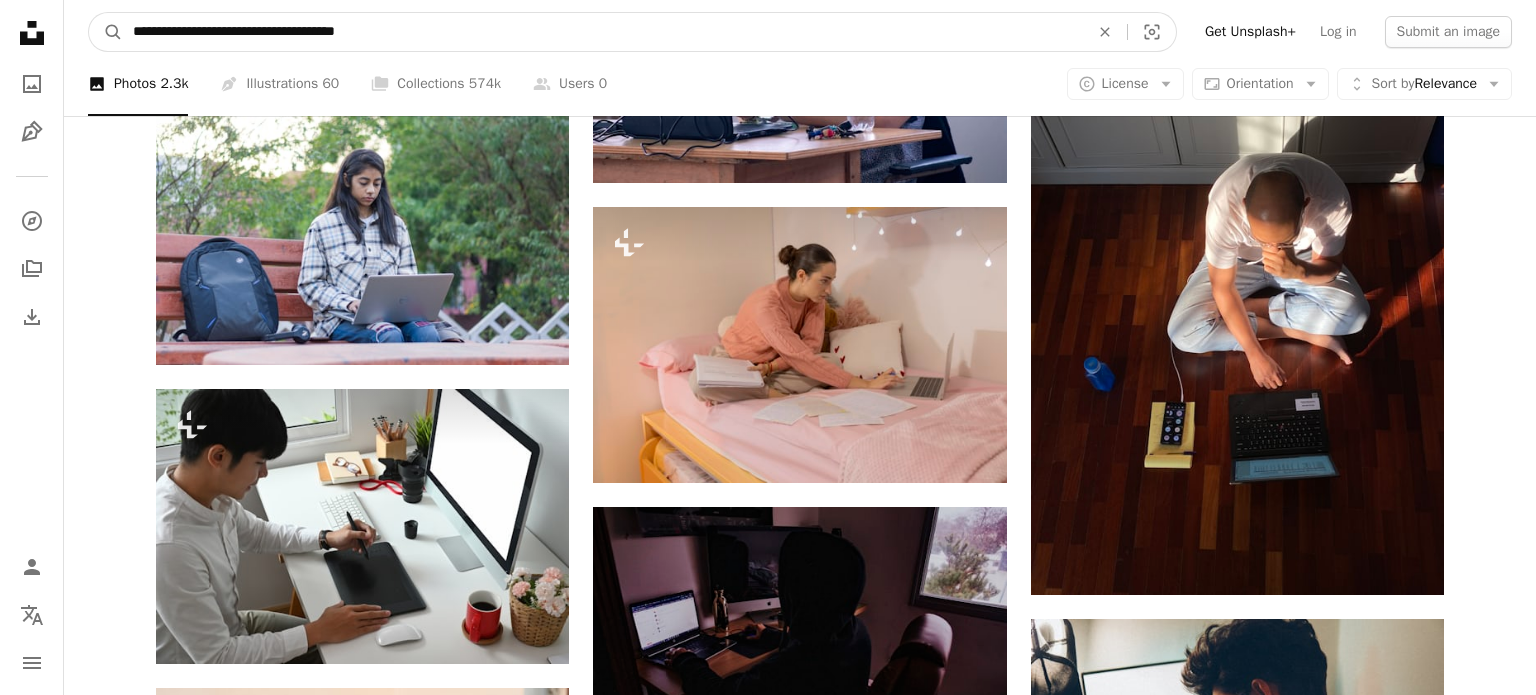 drag, startPoint x: 431, startPoint y: 43, endPoint x: 128, endPoint y: 20, distance: 303.87167 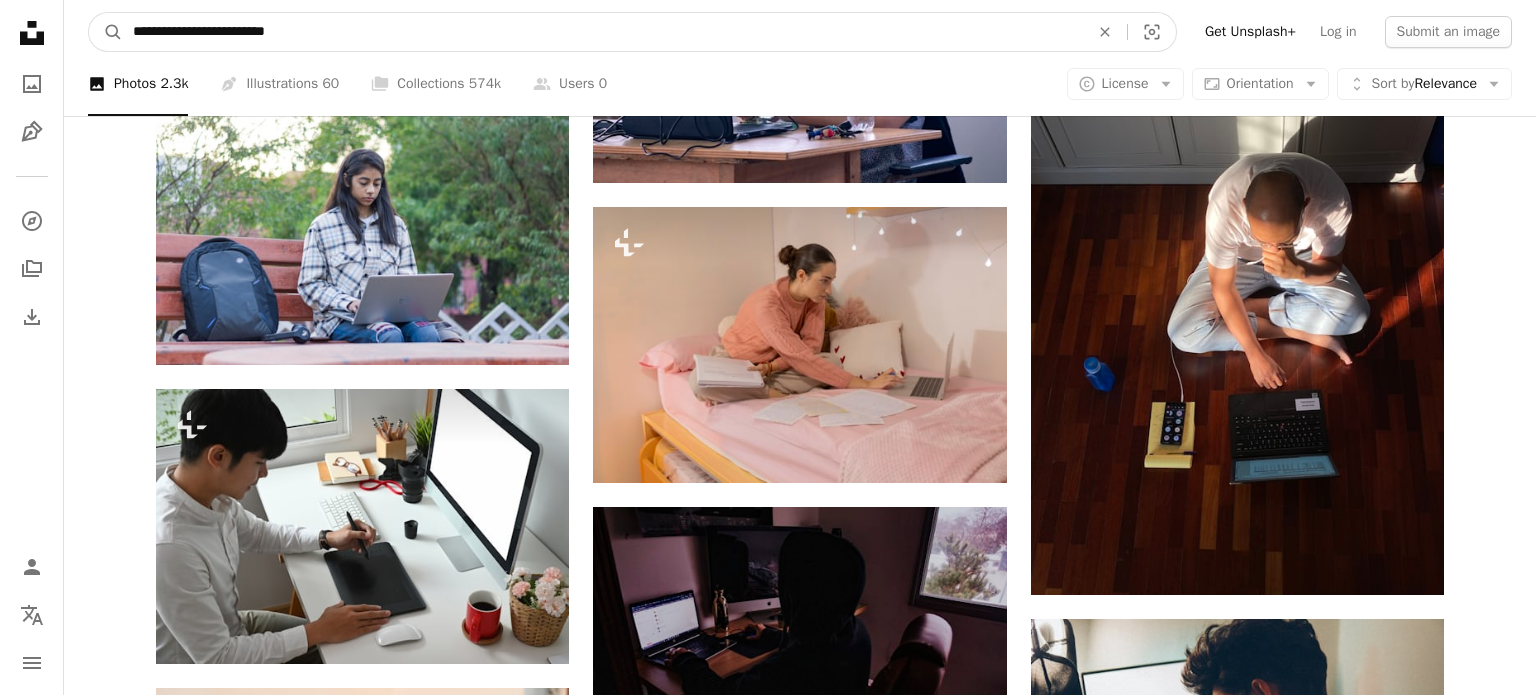 type on "**********" 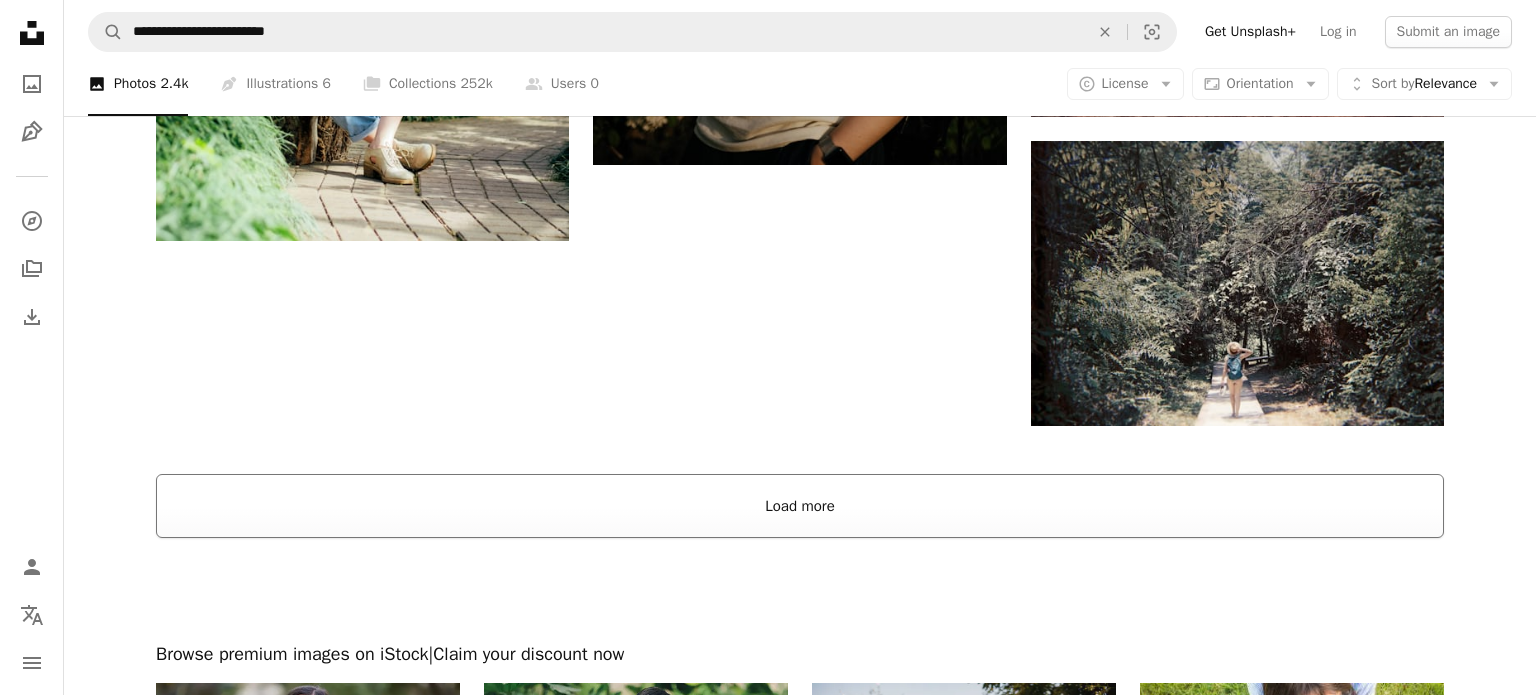 scroll, scrollTop: 3554, scrollLeft: 0, axis: vertical 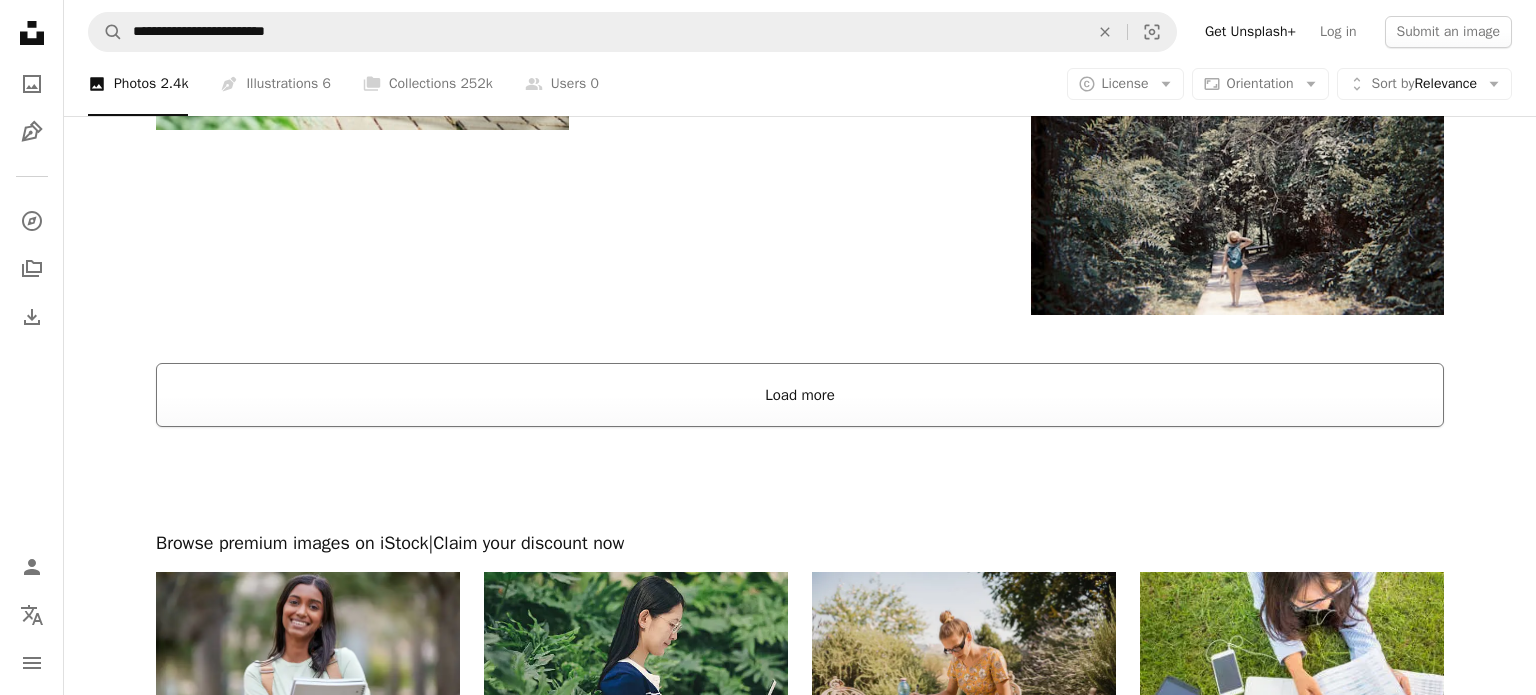 click on "Load more" at bounding box center [800, 395] 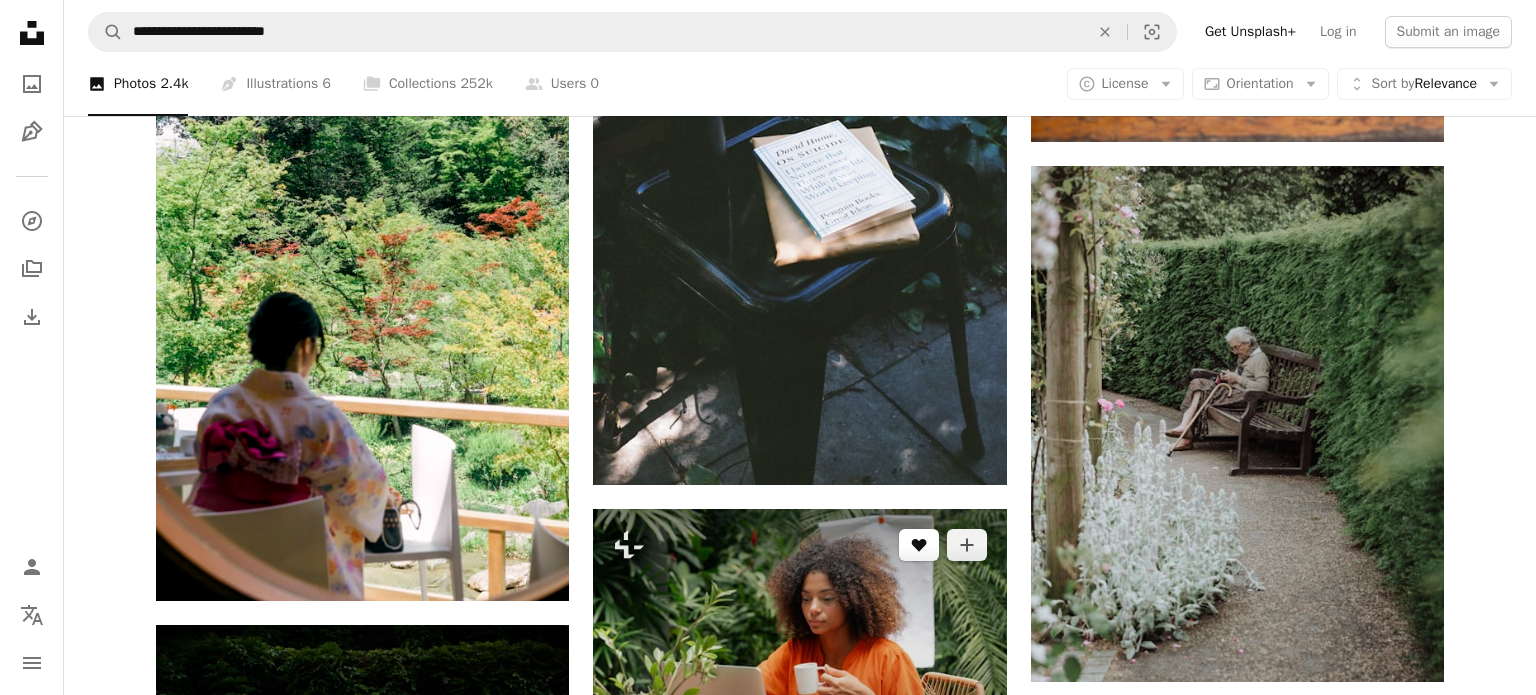 scroll, scrollTop: 4586, scrollLeft: 0, axis: vertical 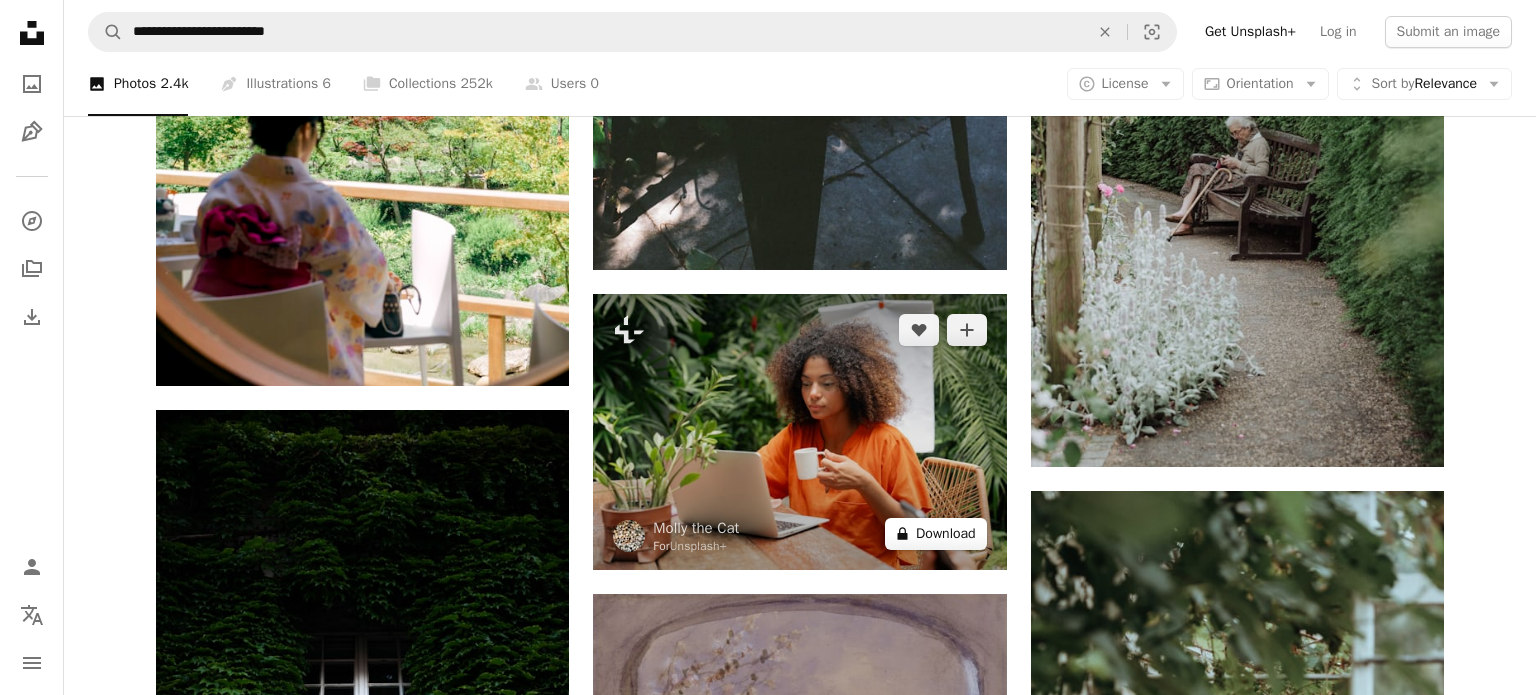 click on "A lock   Download" at bounding box center (936, 534) 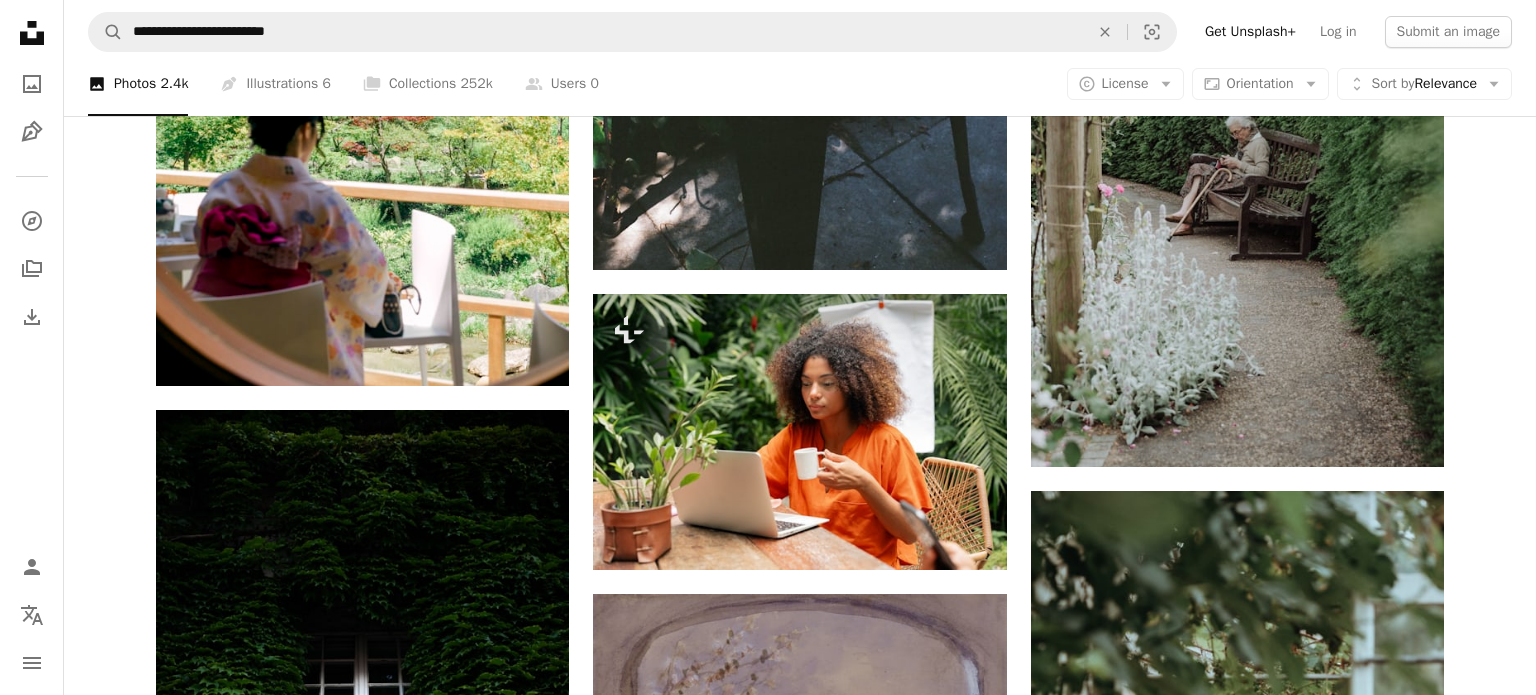 drag, startPoint x: 1484, startPoint y: 279, endPoint x: 1479, endPoint y: 291, distance: 13 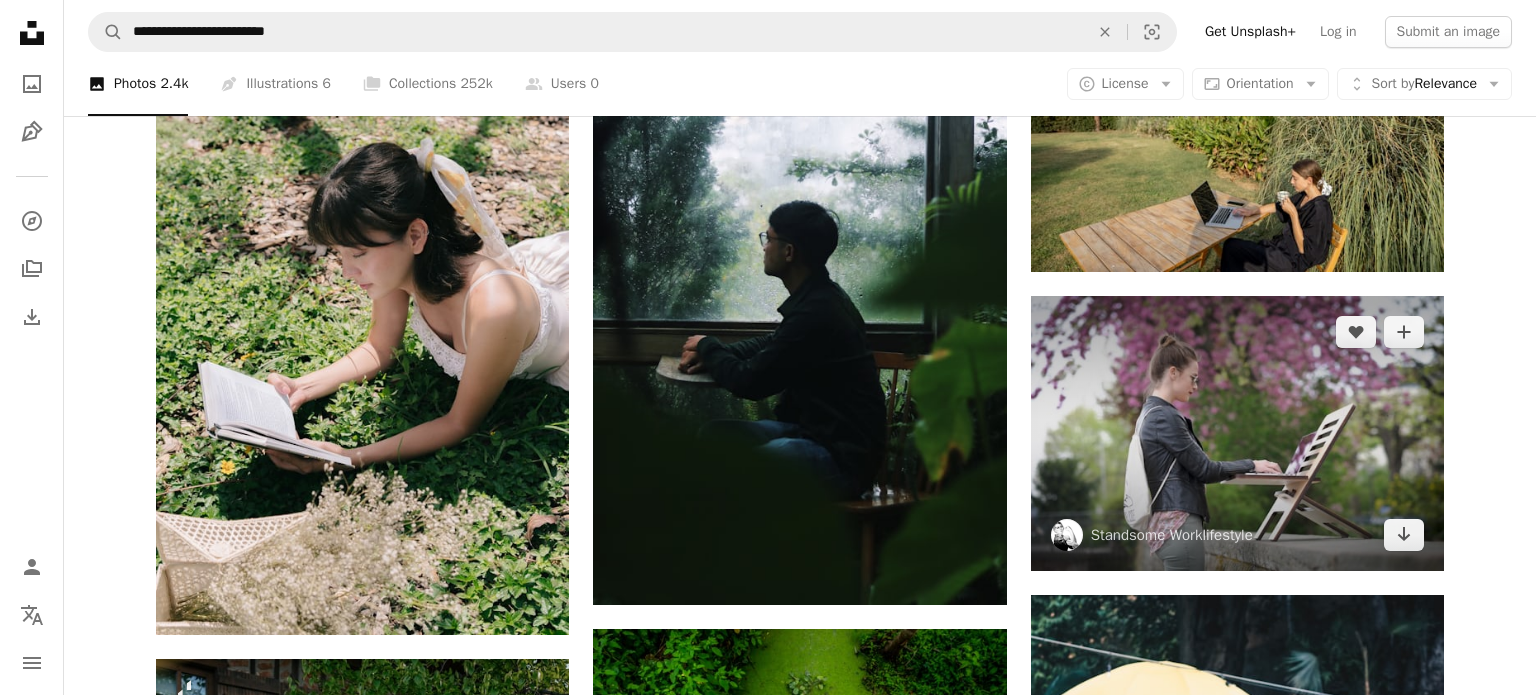 scroll, scrollTop: 7411, scrollLeft: 0, axis: vertical 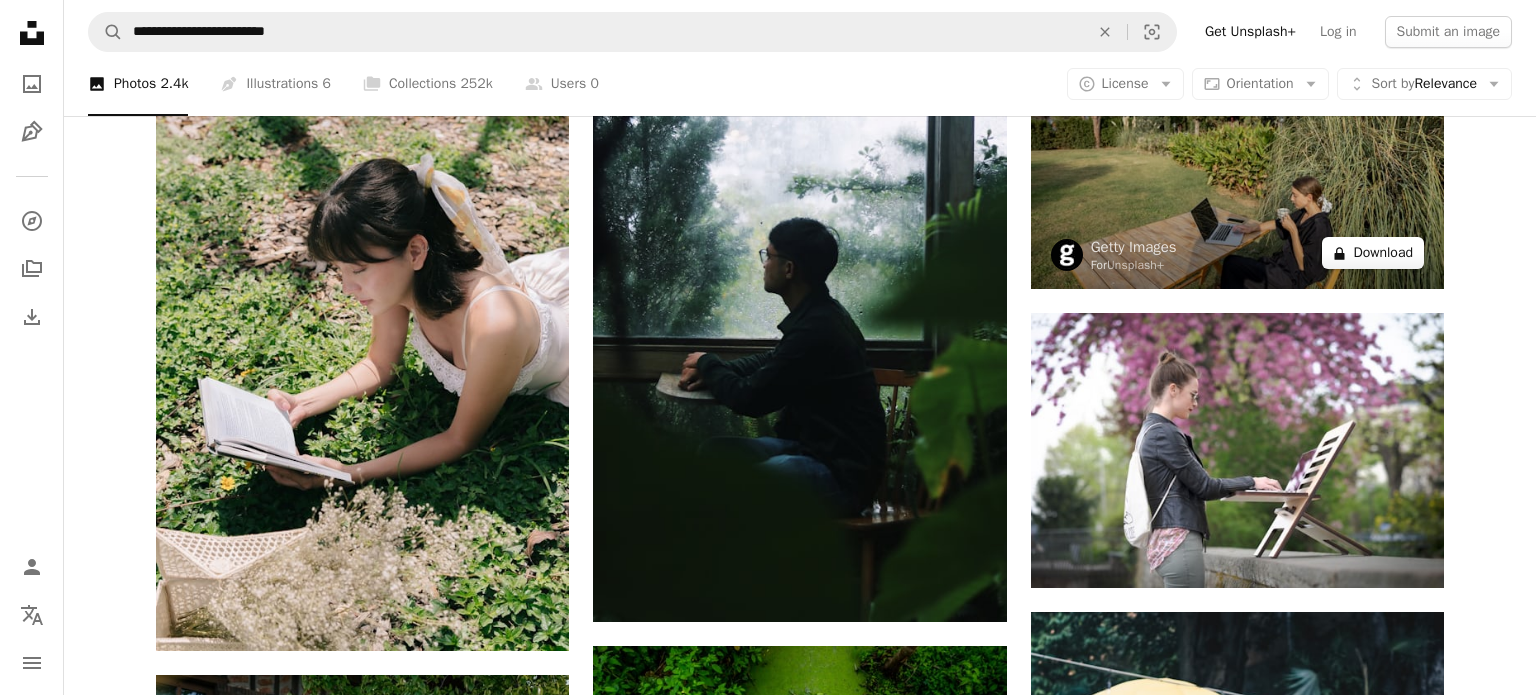 click on "A lock   Download" at bounding box center (1373, 253) 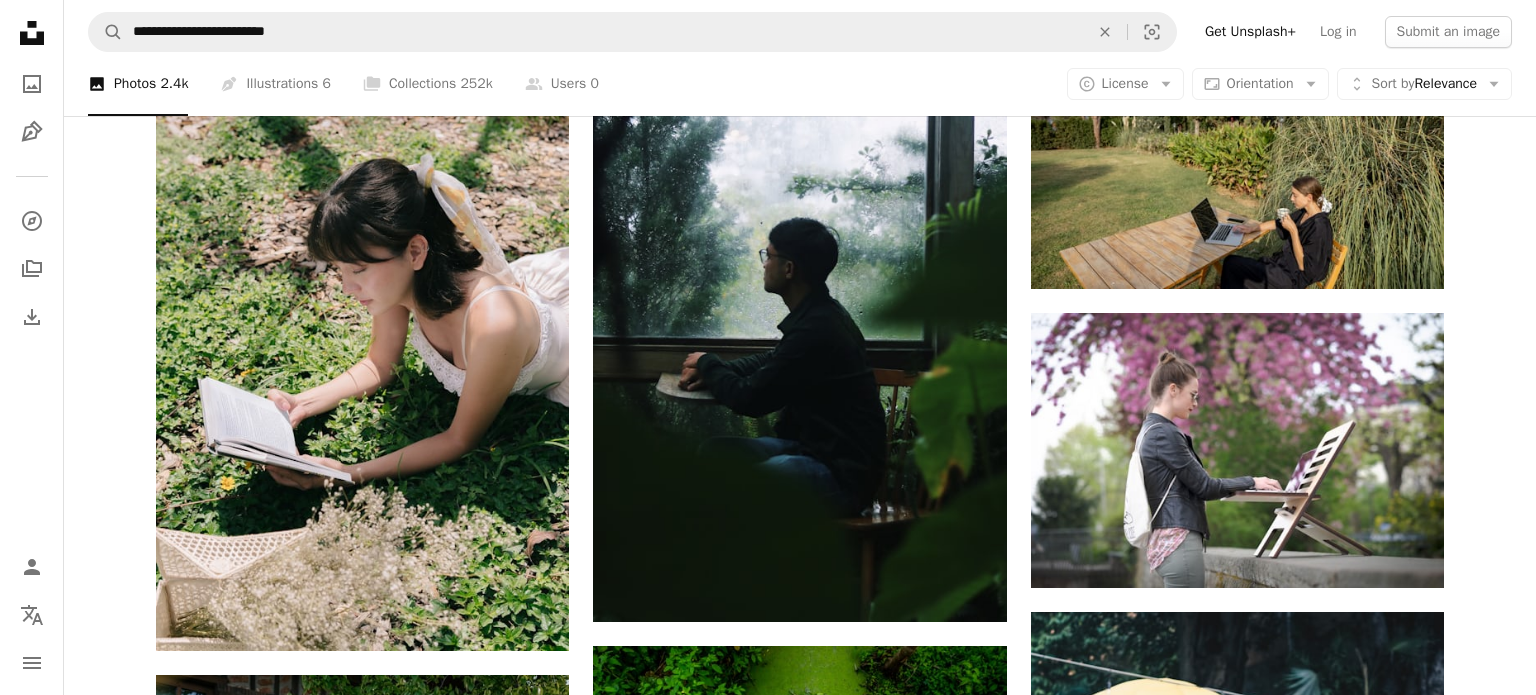 click on "An X shape Premium, ready to use images. Get unlimited access. A plus sign Members-only content added monthly A plus sign Unlimited royalty-free downloads A plus sign Illustrations  New A plus sign Enhanced legal protections yearly 62%  off monthly £16   £6 GBP per month * Get  Unsplash+ * When paid annually, billed upfront  £72 Taxes where applicable. Renews automatically. Cancel anytime." at bounding box center [768, 3816] 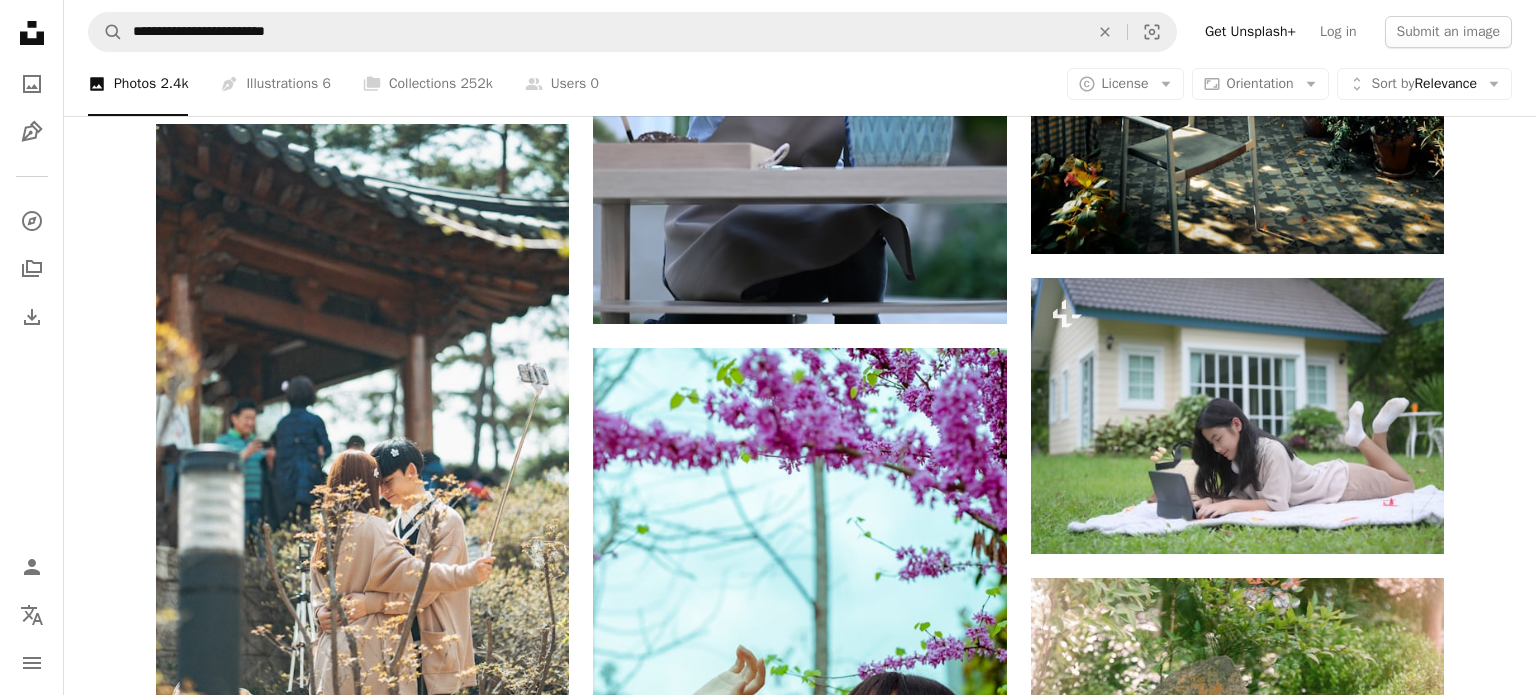 scroll, scrollTop: 10068, scrollLeft: 0, axis: vertical 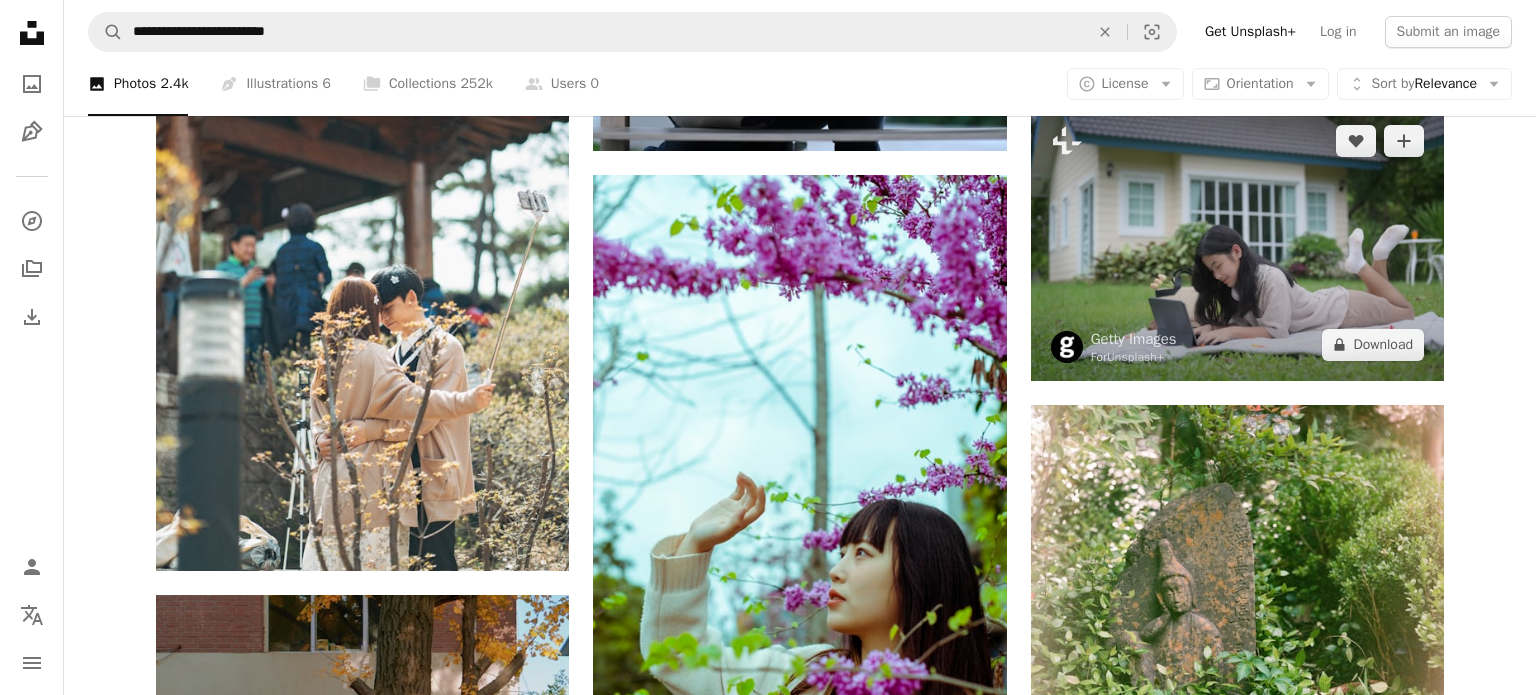 drag, startPoint x: 1346, startPoint y: 345, endPoint x: 1498, endPoint y: 361, distance: 152.83978 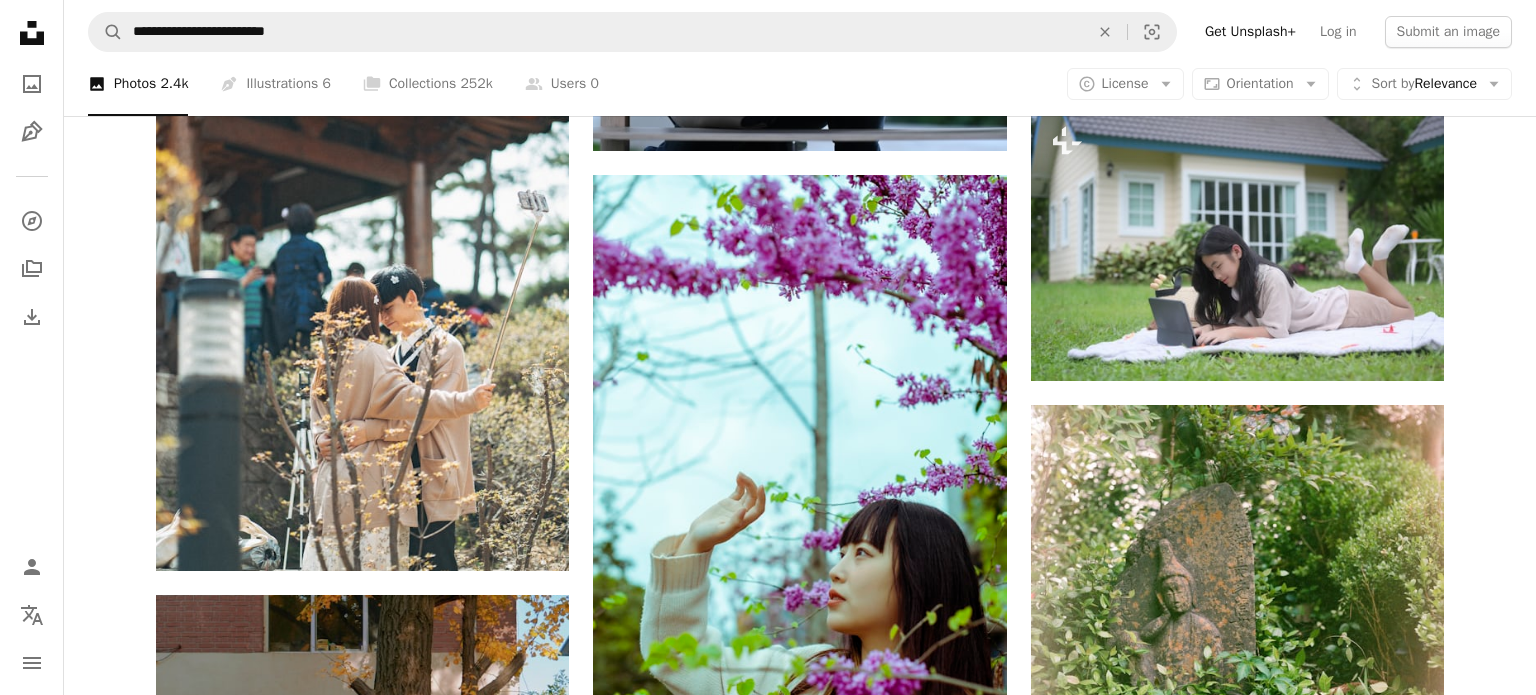 click on "An X shape Premium, ready to use images. Get unlimited access. A plus sign Members-only content added monthly A plus sign Unlimited royalty-free downloads A plus sign Illustrations  New A plus sign Enhanced legal protections yearly 62%  off monthly £16   £6 GBP per month * Get  Unsplash+ * When paid annually, billed upfront  £72 Taxes where applicable. Renews automatically. Cancel anytime." at bounding box center (768, 4631) 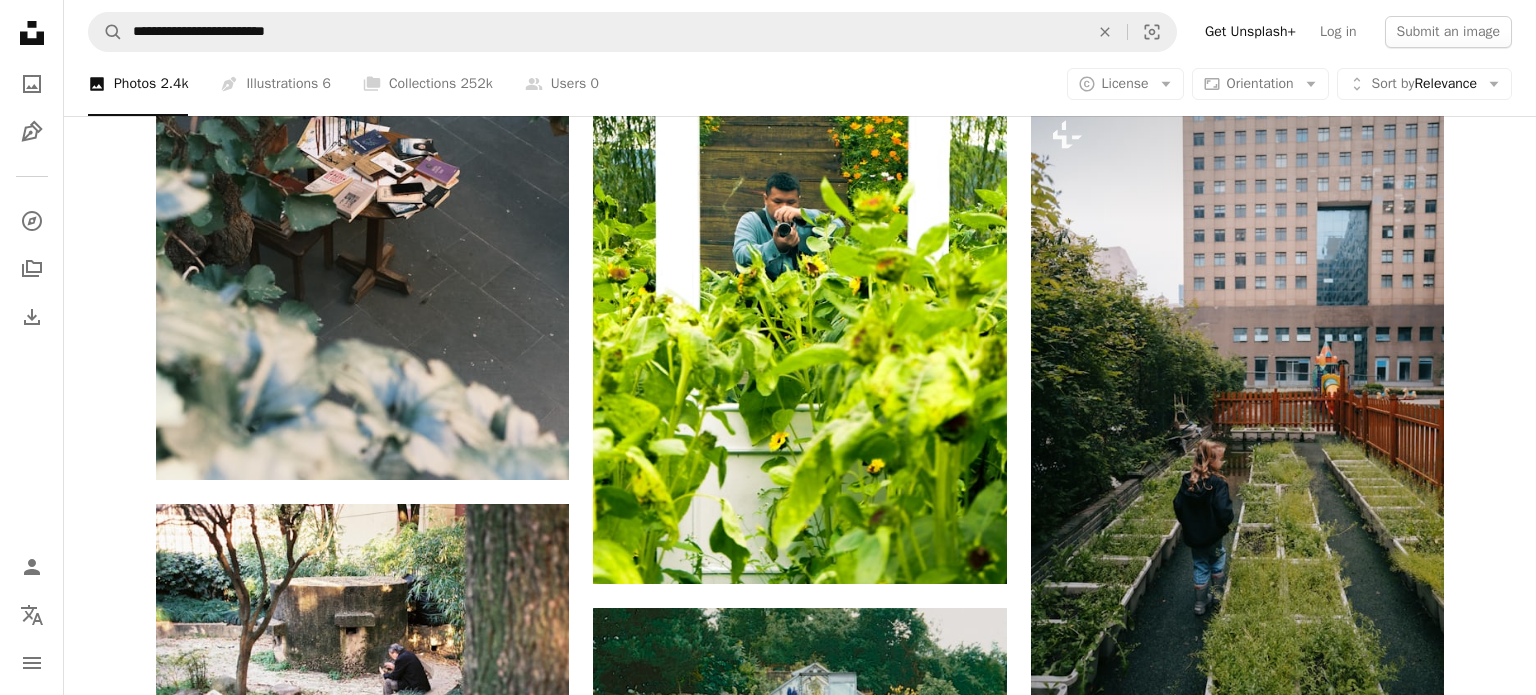 scroll, scrollTop: 22435, scrollLeft: 0, axis: vertical 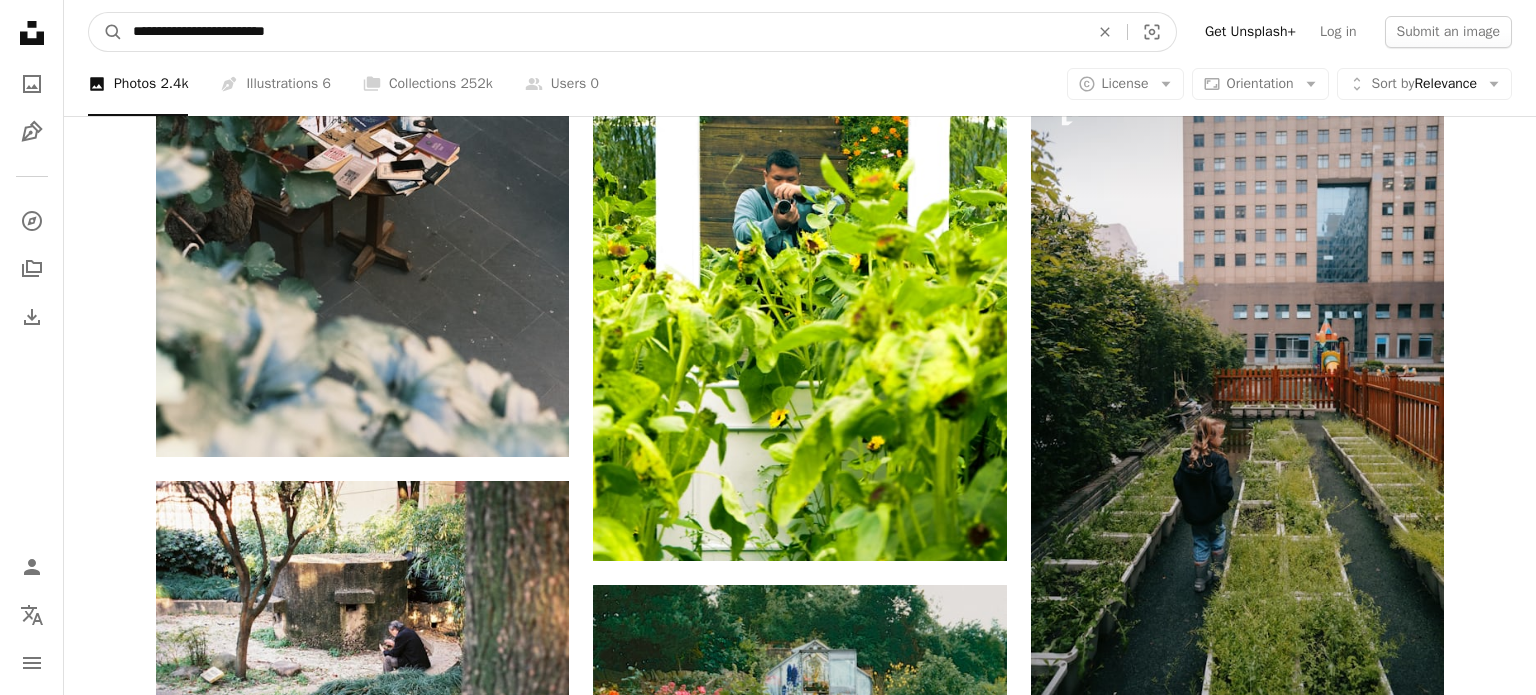 drag, startPoint x: 323, startPoint y: 41, endPoint x: 232, endPoint y: 21, distance: 93.17188 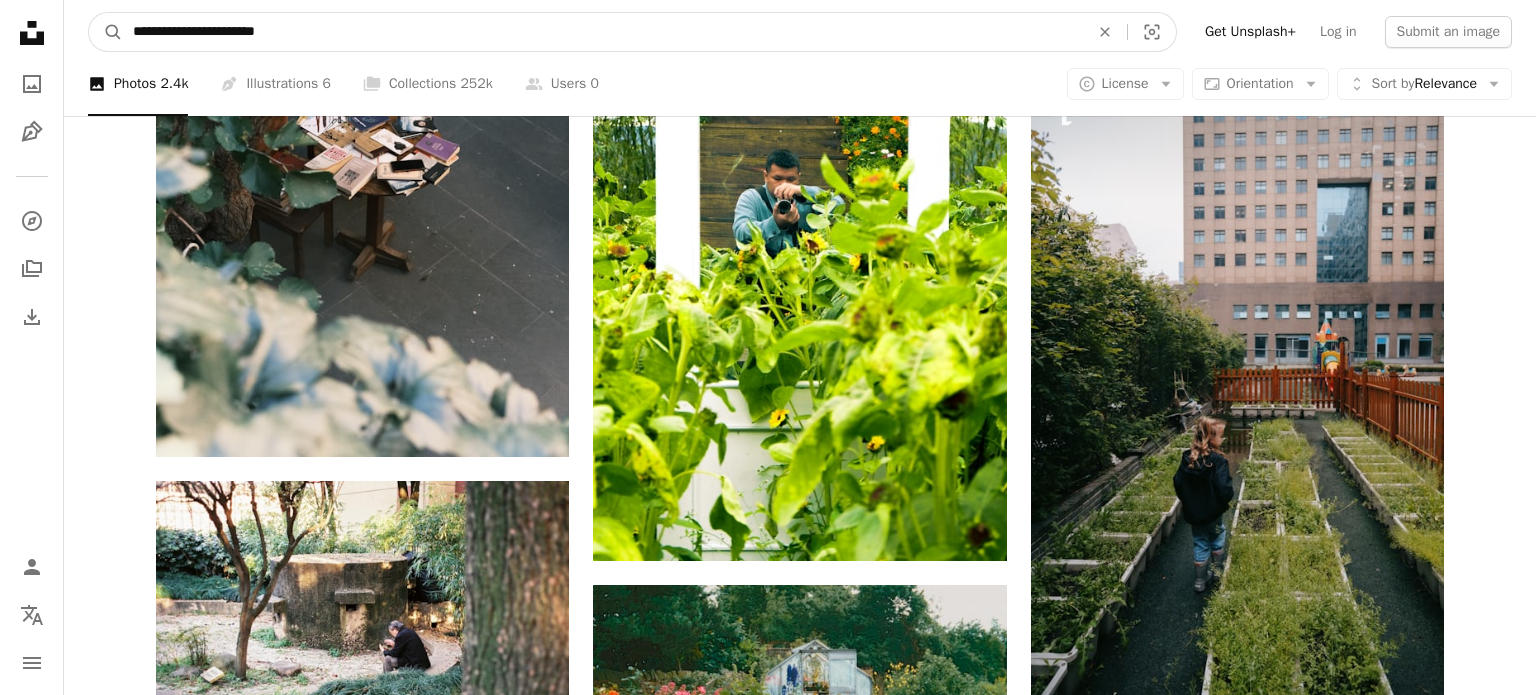 click on "**********" at bounding box center [603, 32] 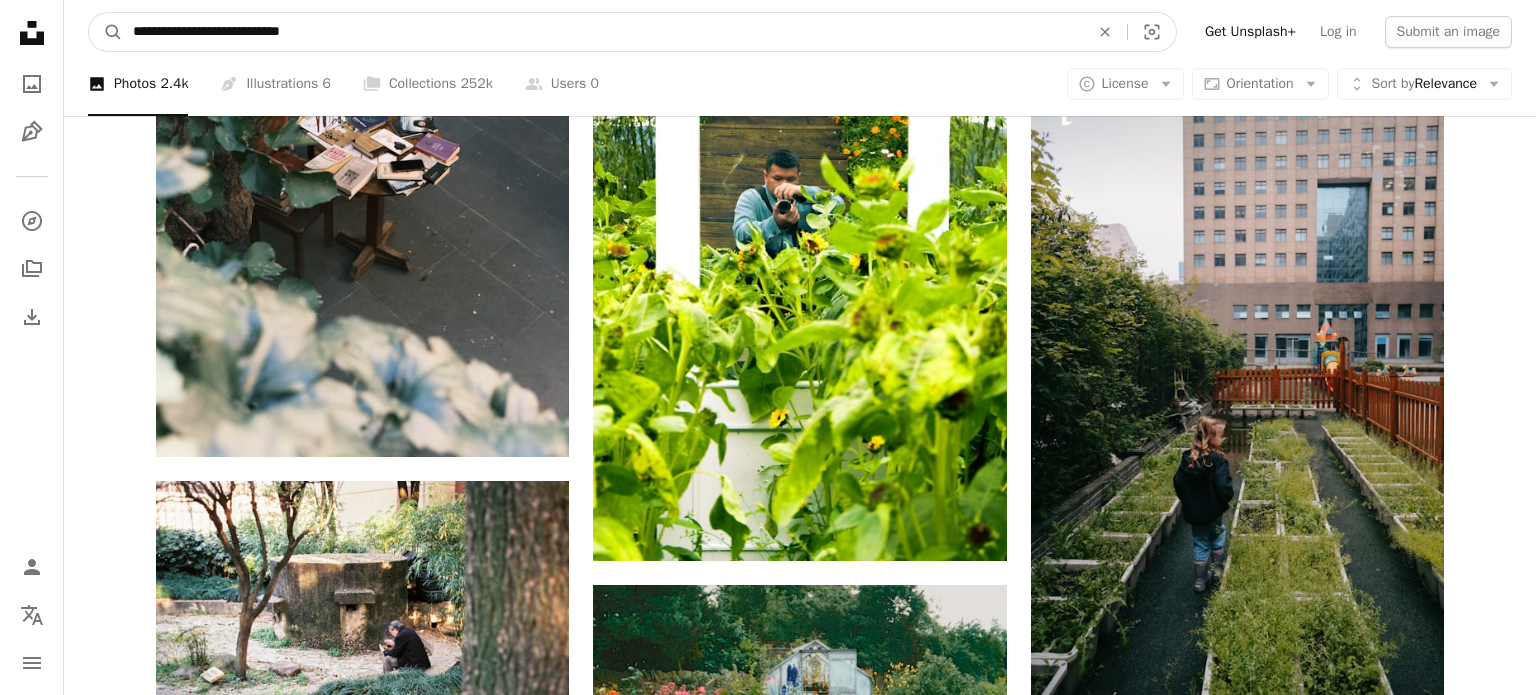 type on "**********" 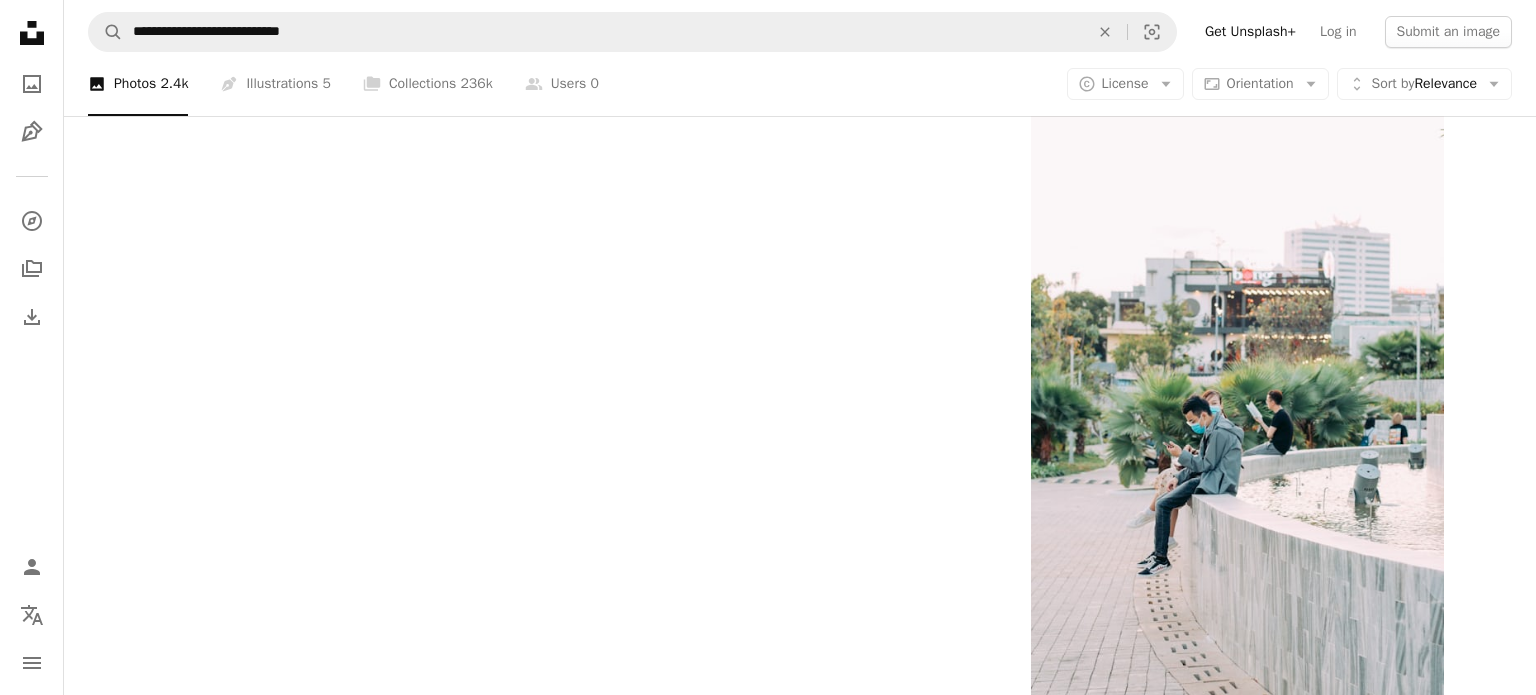 scroll, scrollTop: 3363, scrollLeft: 0, axis: vertical 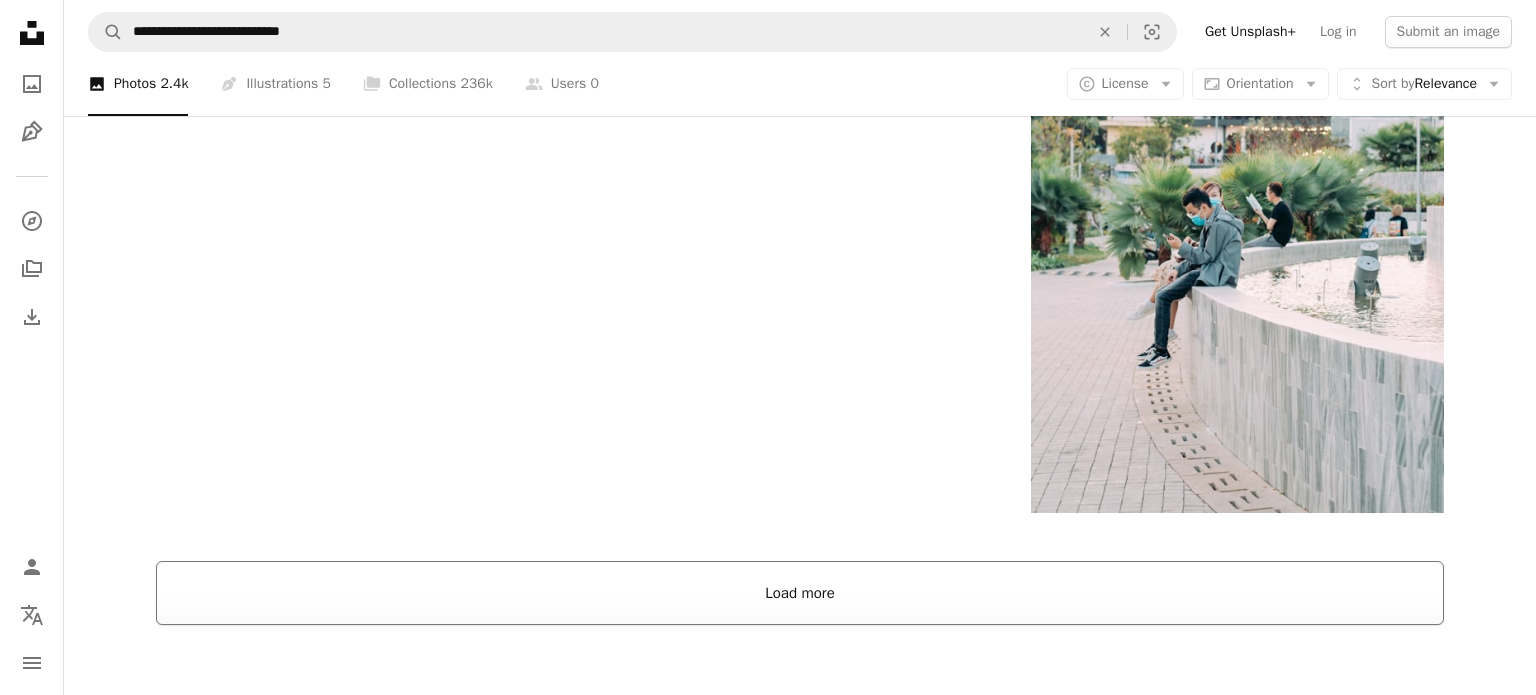 click on "Load more" at bounding box center (800, 593) 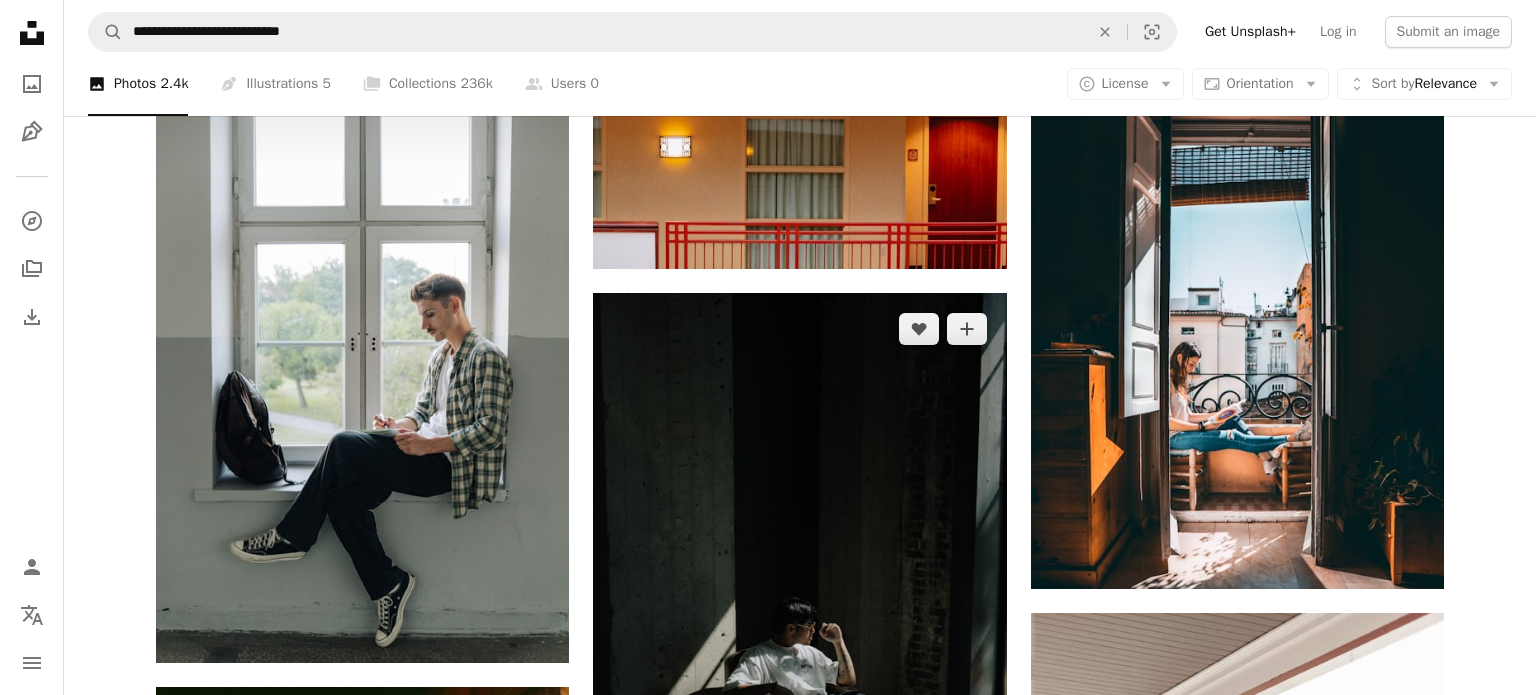scroll, scrollTop: 11283, scrollLeft: 0, axis: vertical 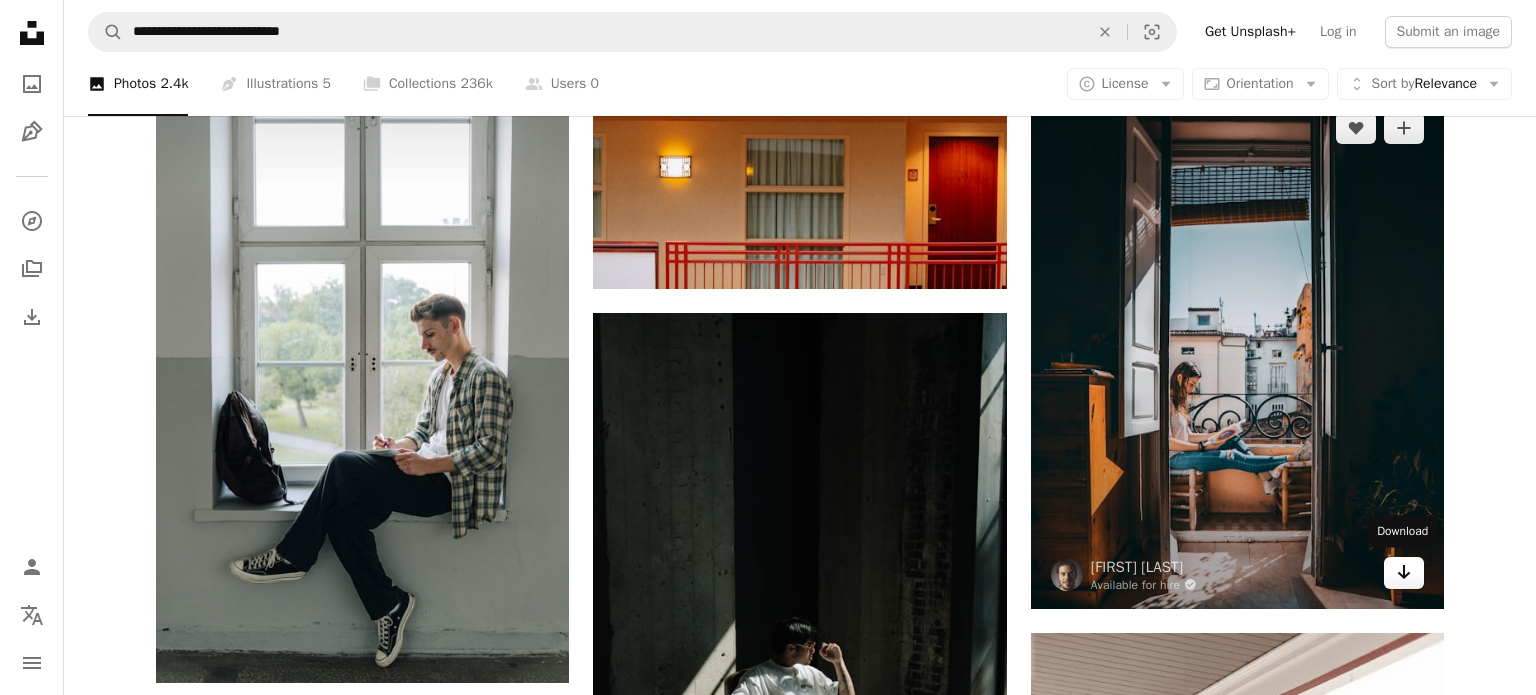 click 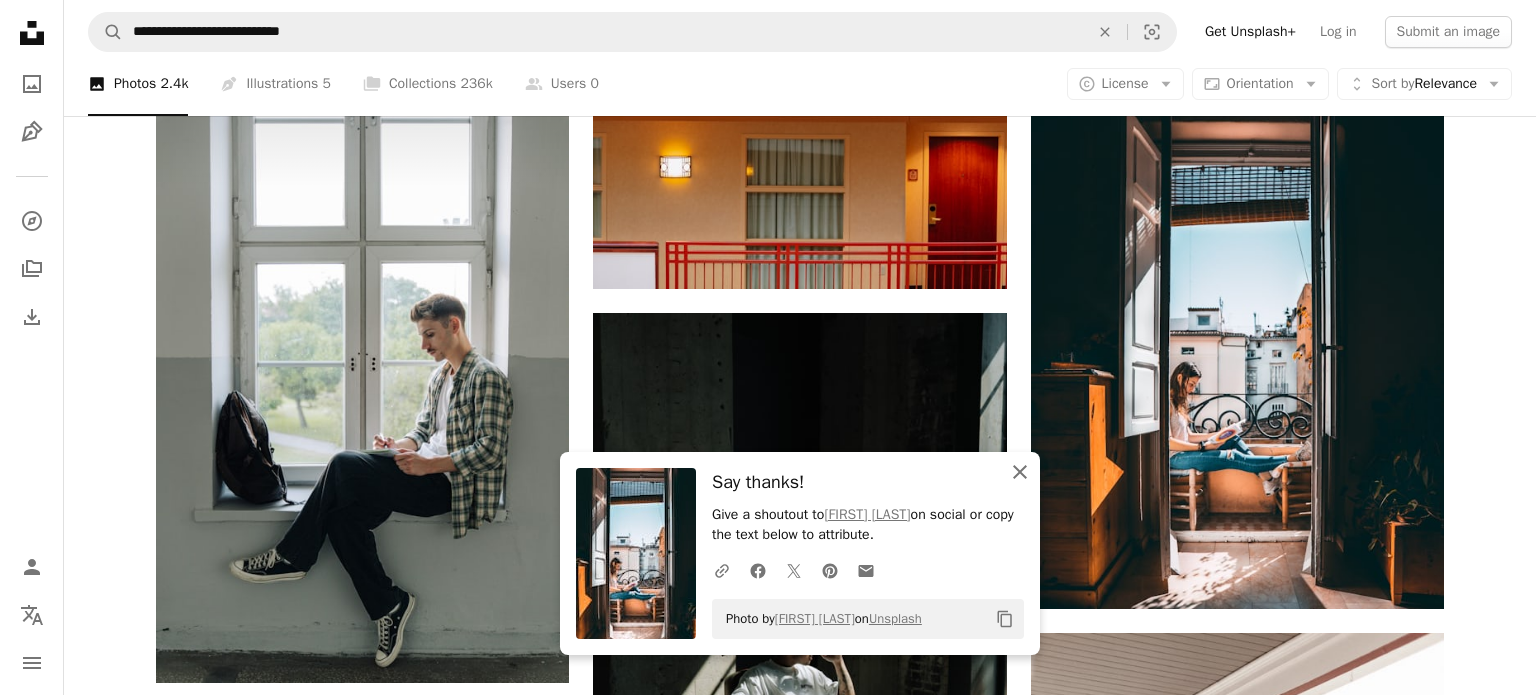click on "An X shape" 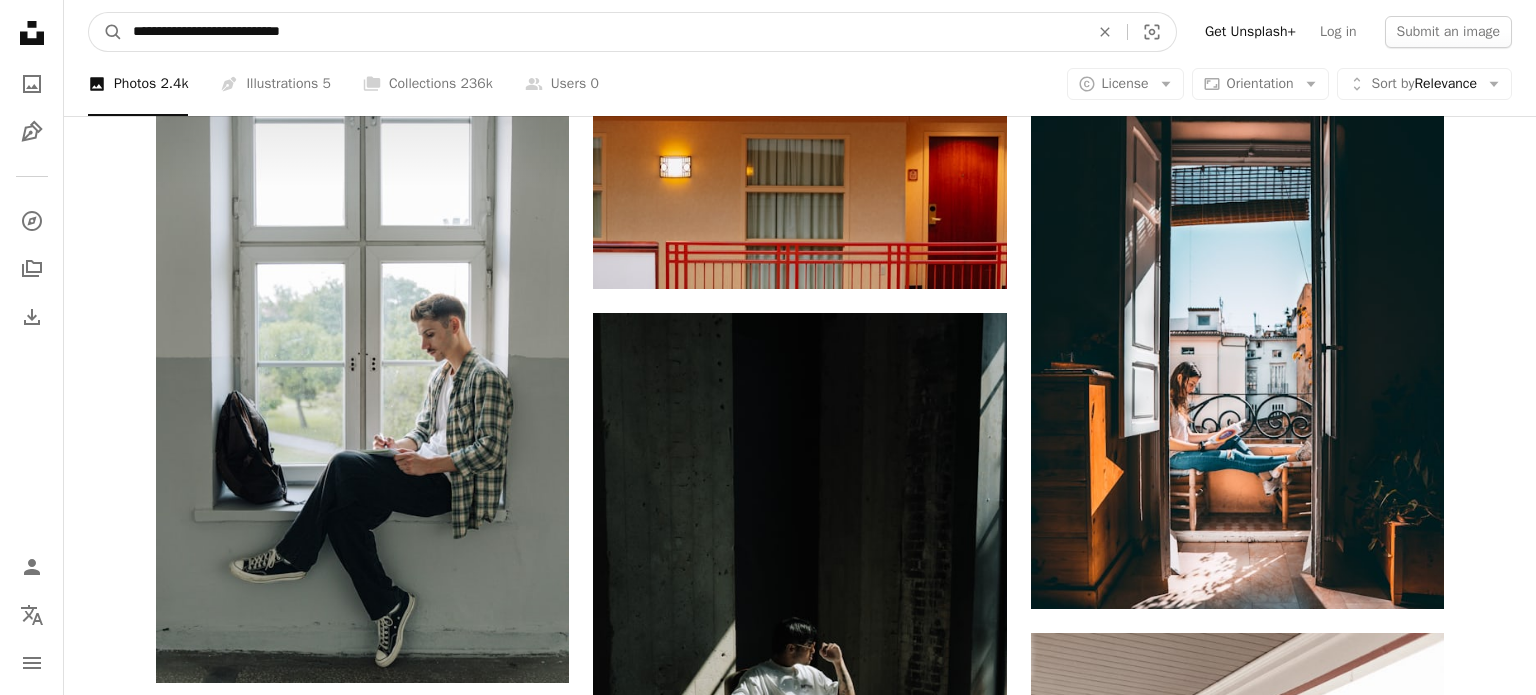 drag, startPoint x: 347, startPoint y: 38, endPoint x: 514, endPoint y: 2, distance: 170.83618 